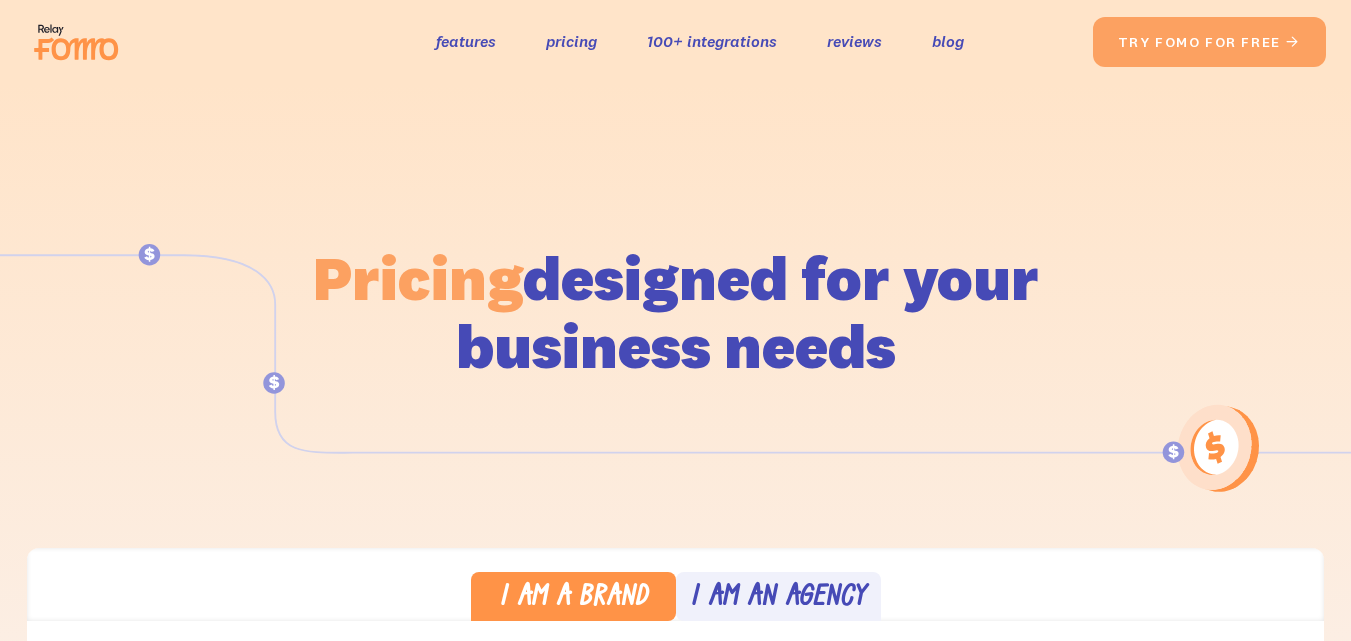 scroll, scrollTop: 0, scrollLeft: 0, axis: both 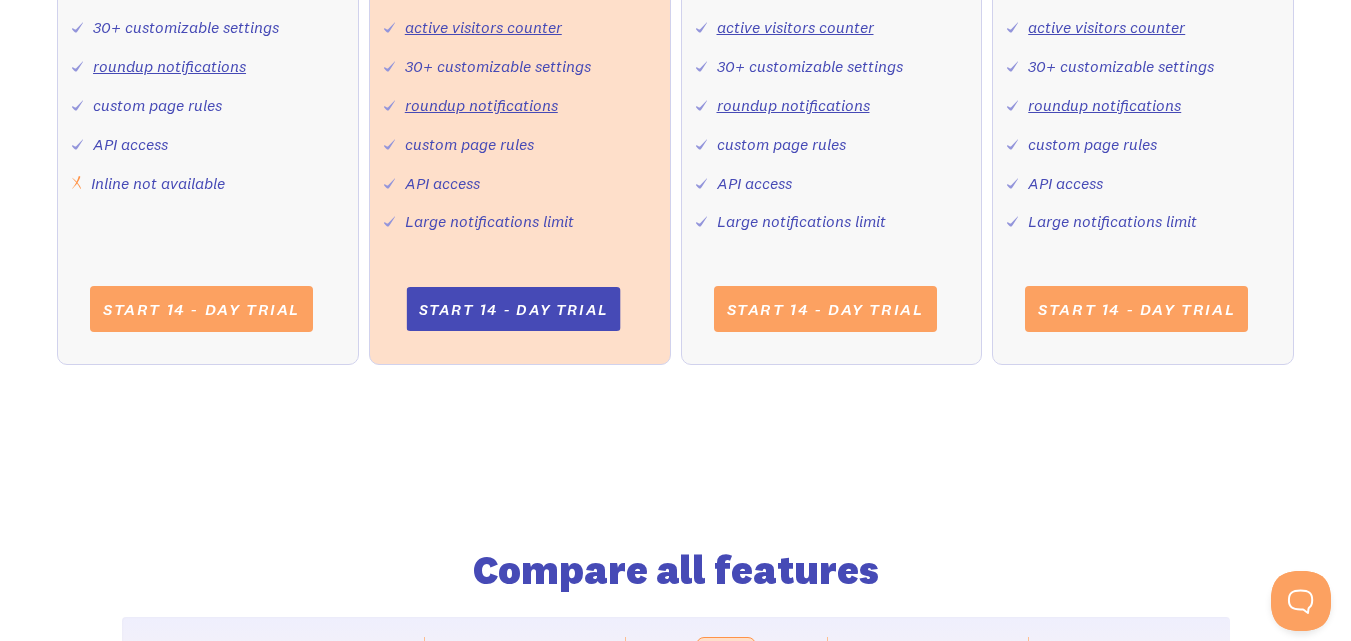 click on "Start 14 - day trial" at bounding box center (513, 309) 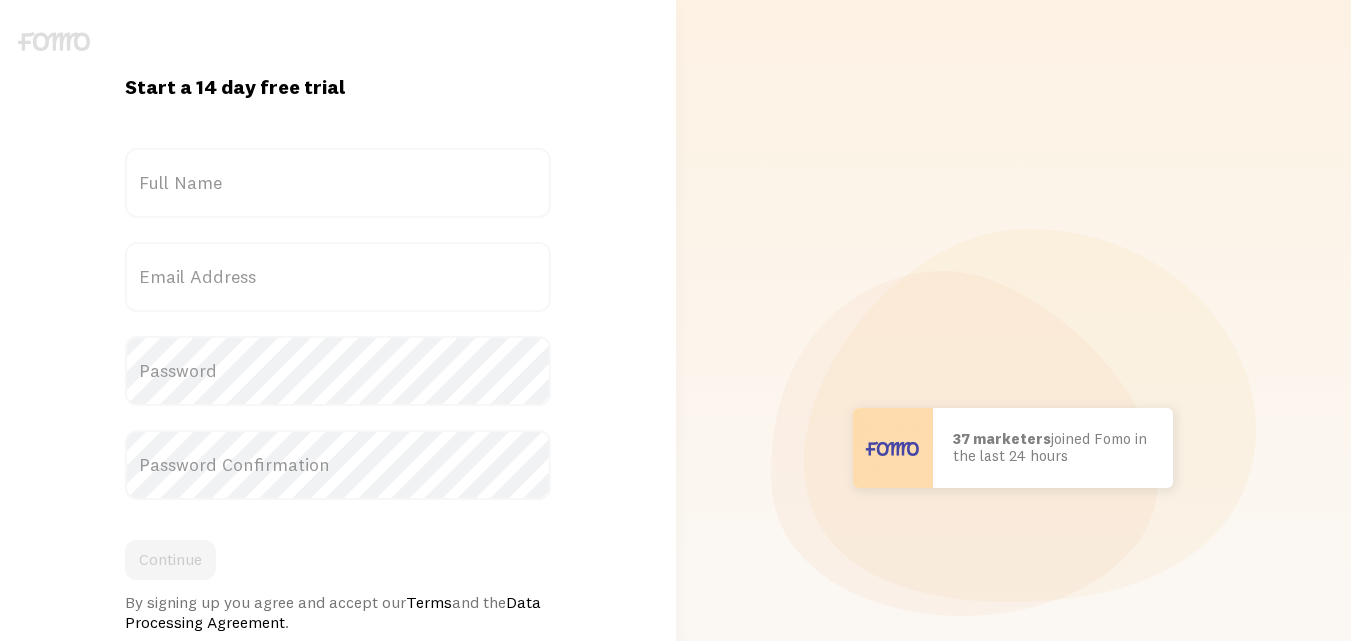 scroll, scrollTop: 0, scrollLeft: 0, axis: both 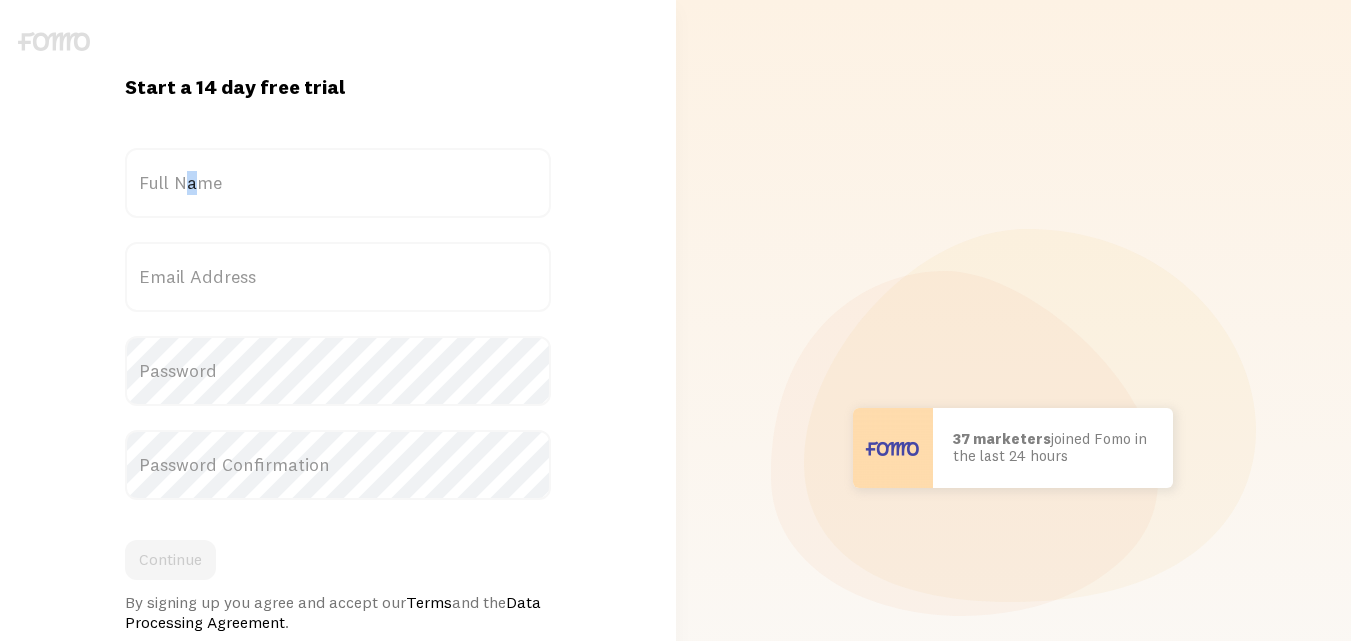 click on "Full Name" at bounding box center (338, 183) 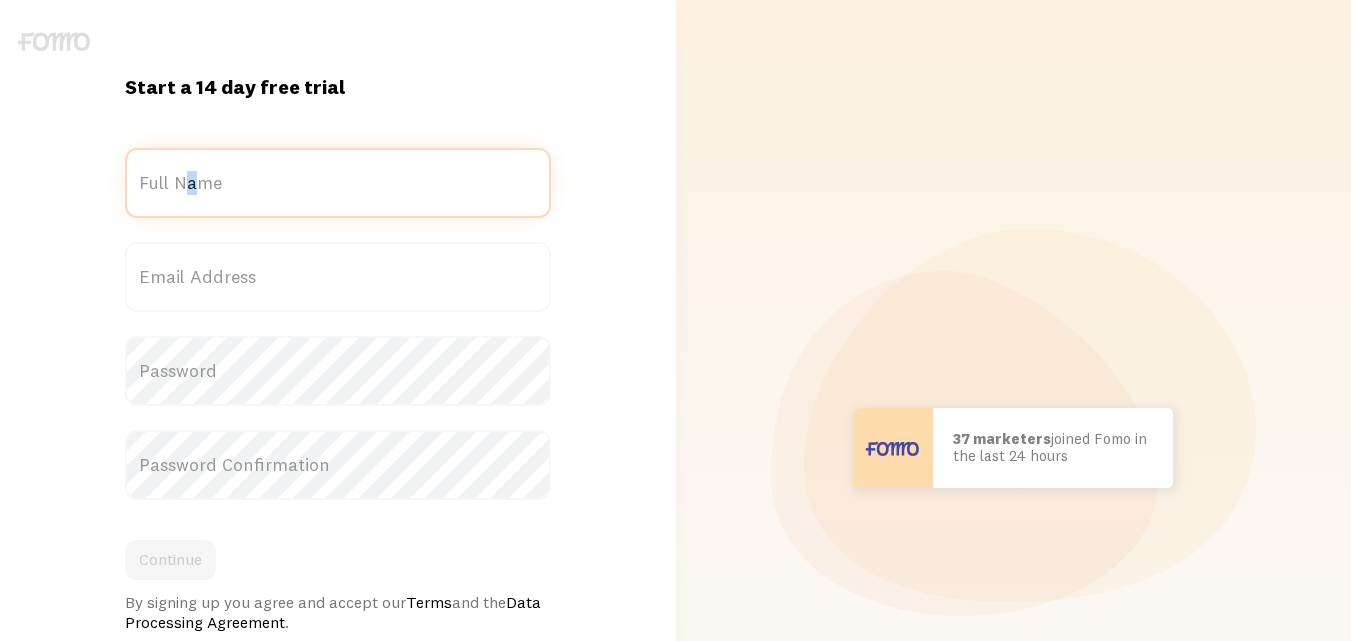click on "Full Name" at bounding box center [338, 183] 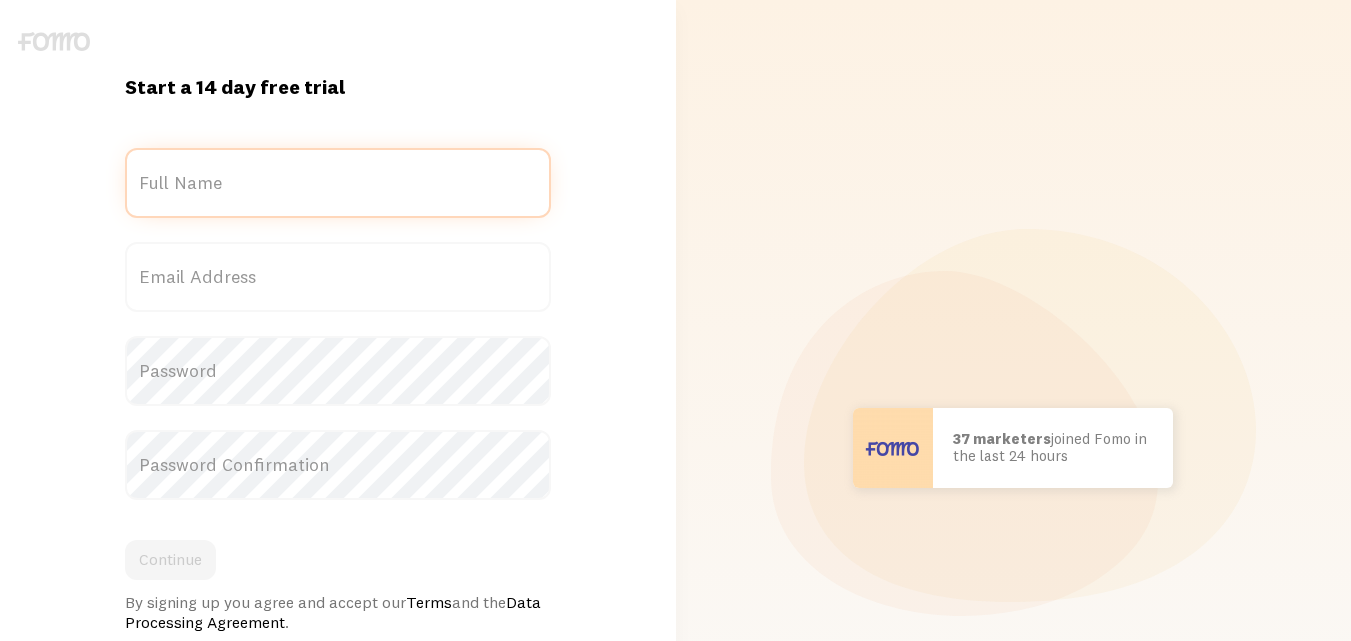 scroll, scrollTop: 0, scrollLeft: 0, axis: both 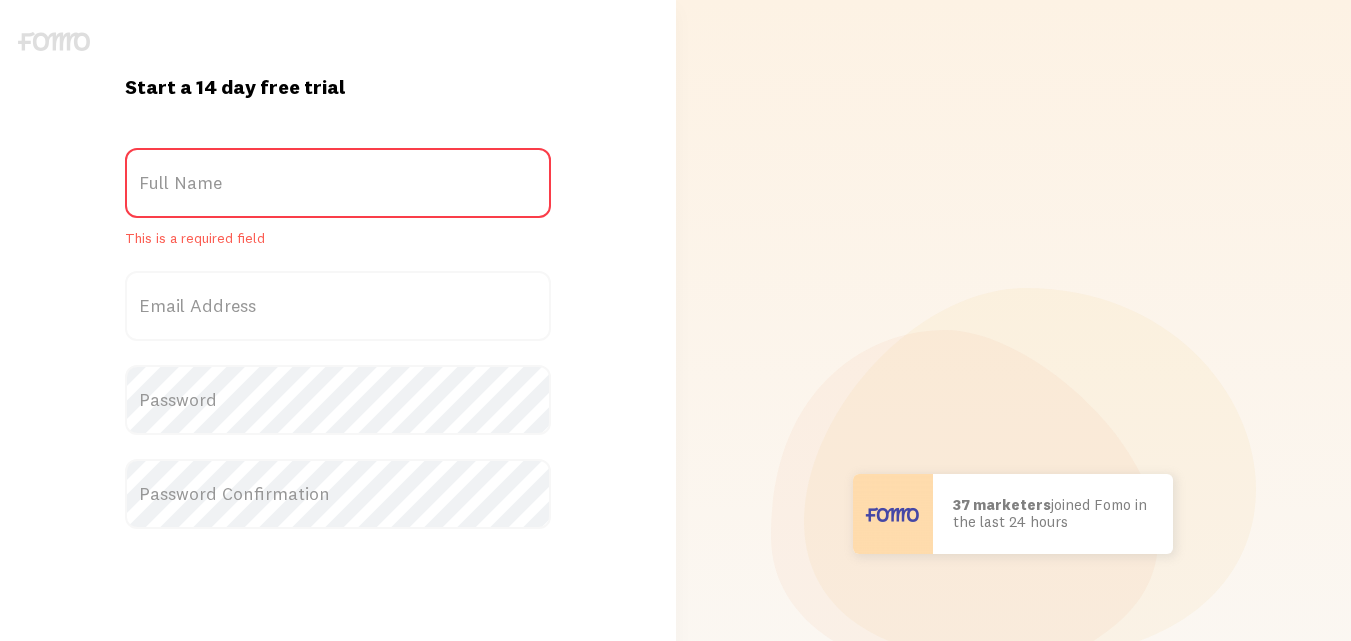 click on "Full Name" at bounding box center [338, 183] 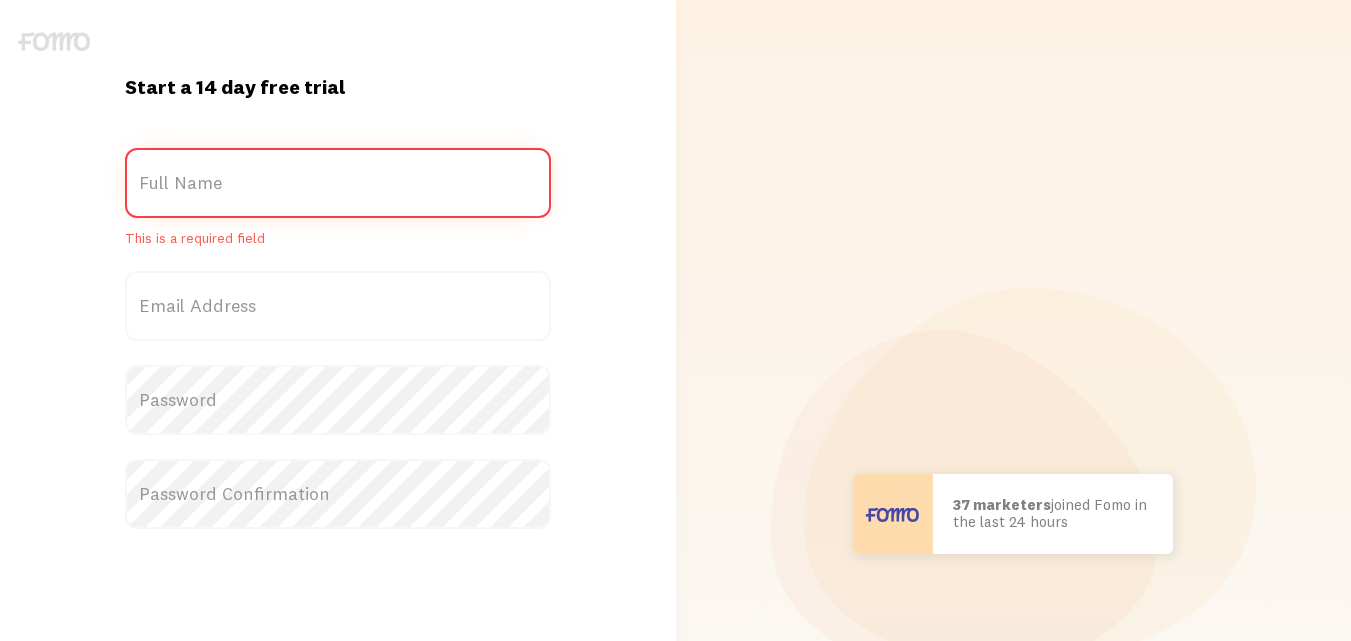 click on "Full Name" at bounding box center (338, 183) 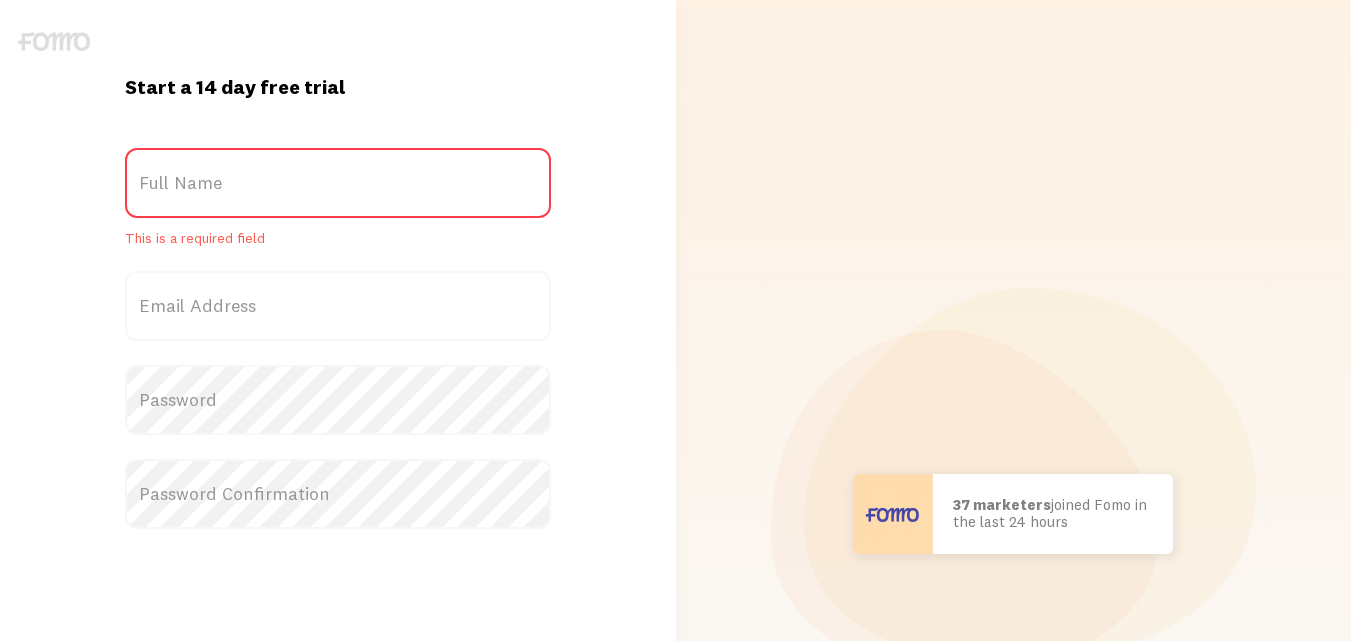 click on "Full Name" at bounding box center [338, 183] 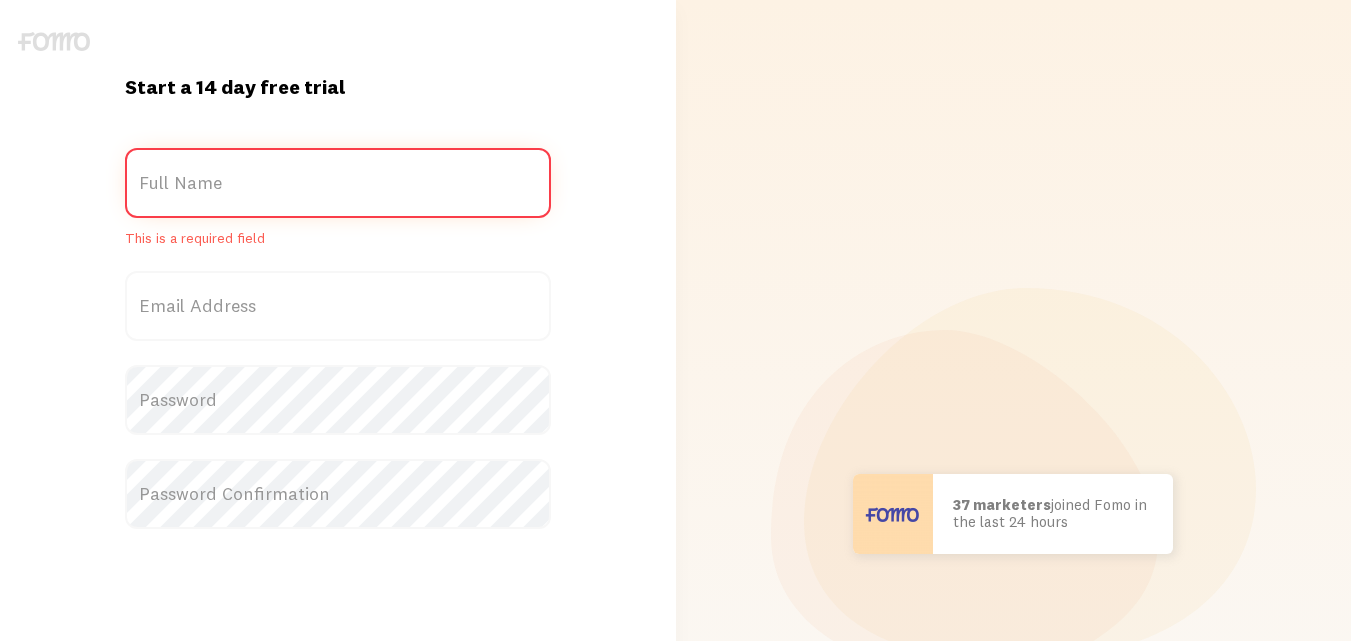 click on "Full Name" at bounding box center (338, 183) 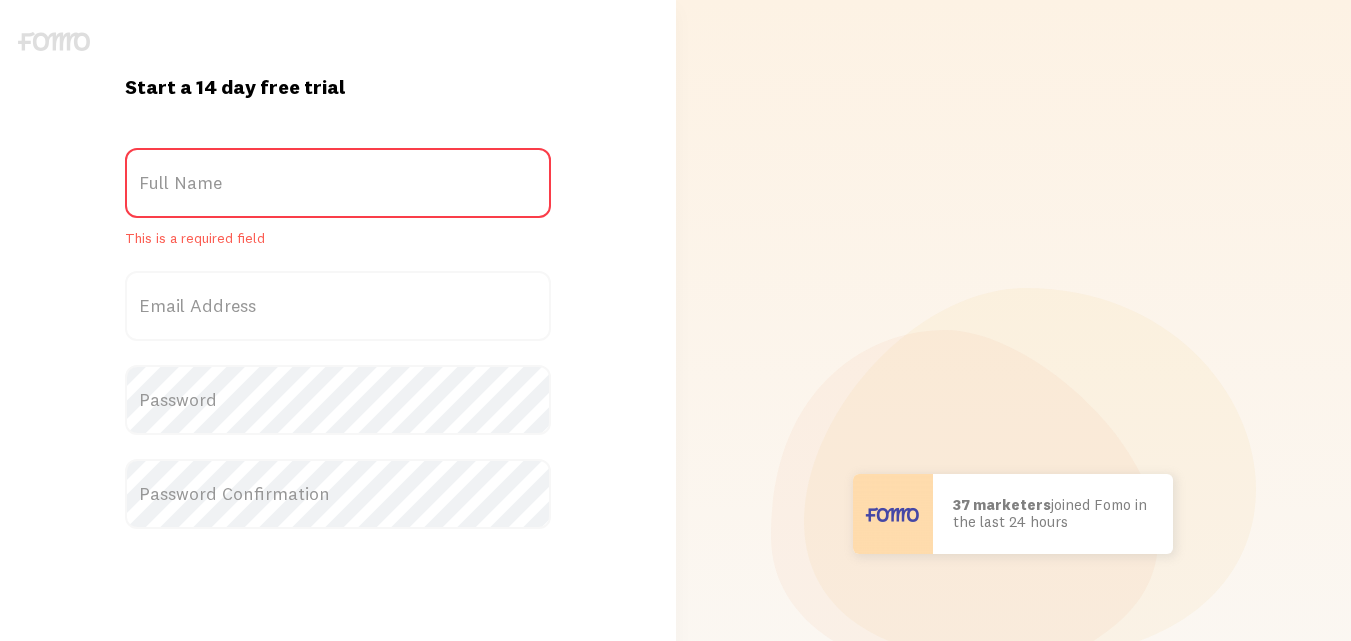 click on "Full Name" at bounding box center (338, 183) 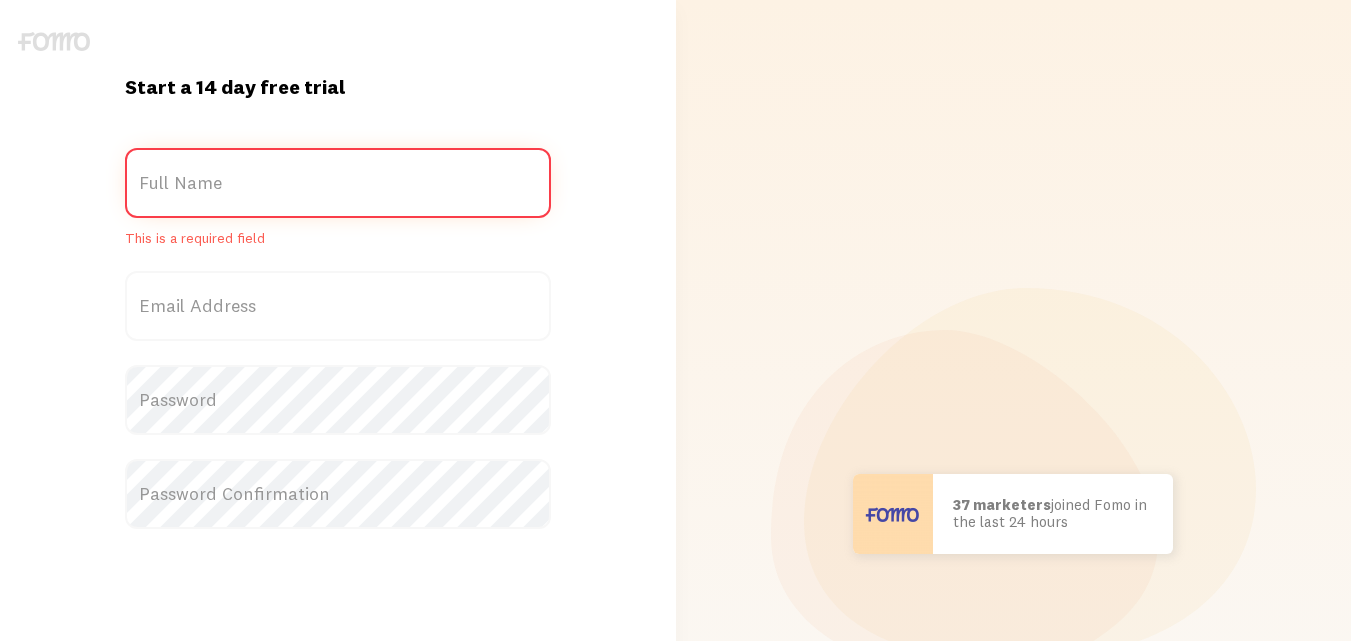 click on "Full Name" at bounding box center (338, 183) 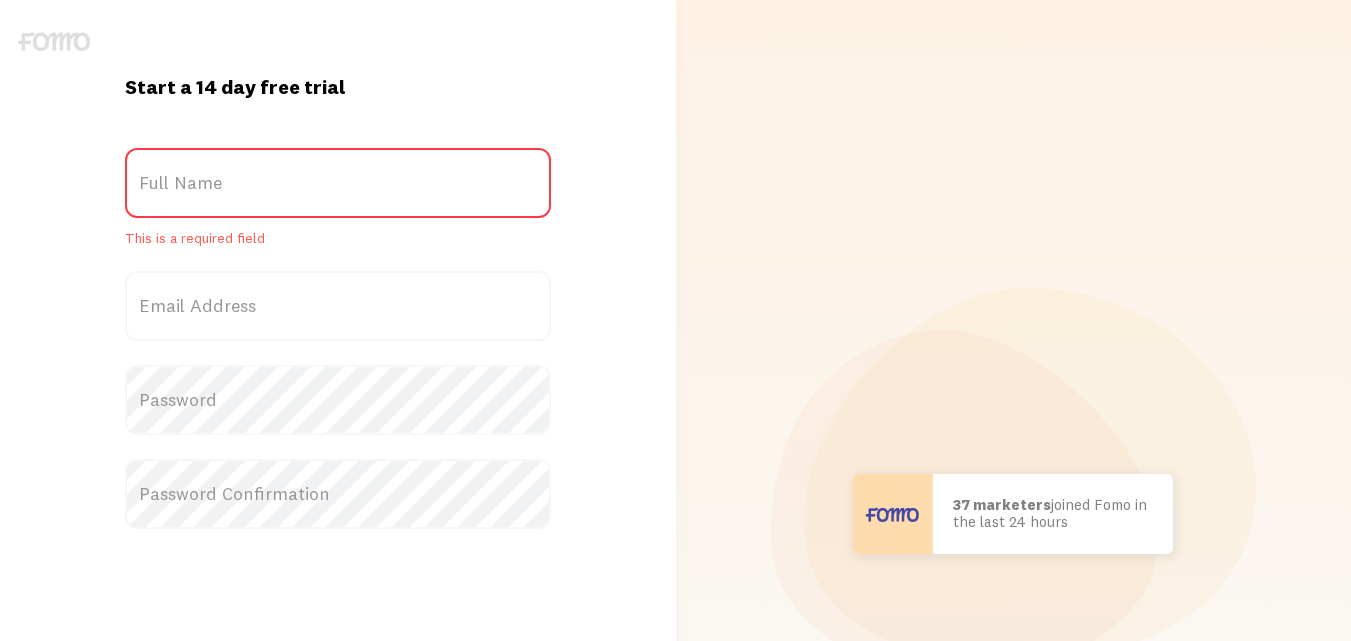 click on "Full Name" at bounding box center [338, 183] 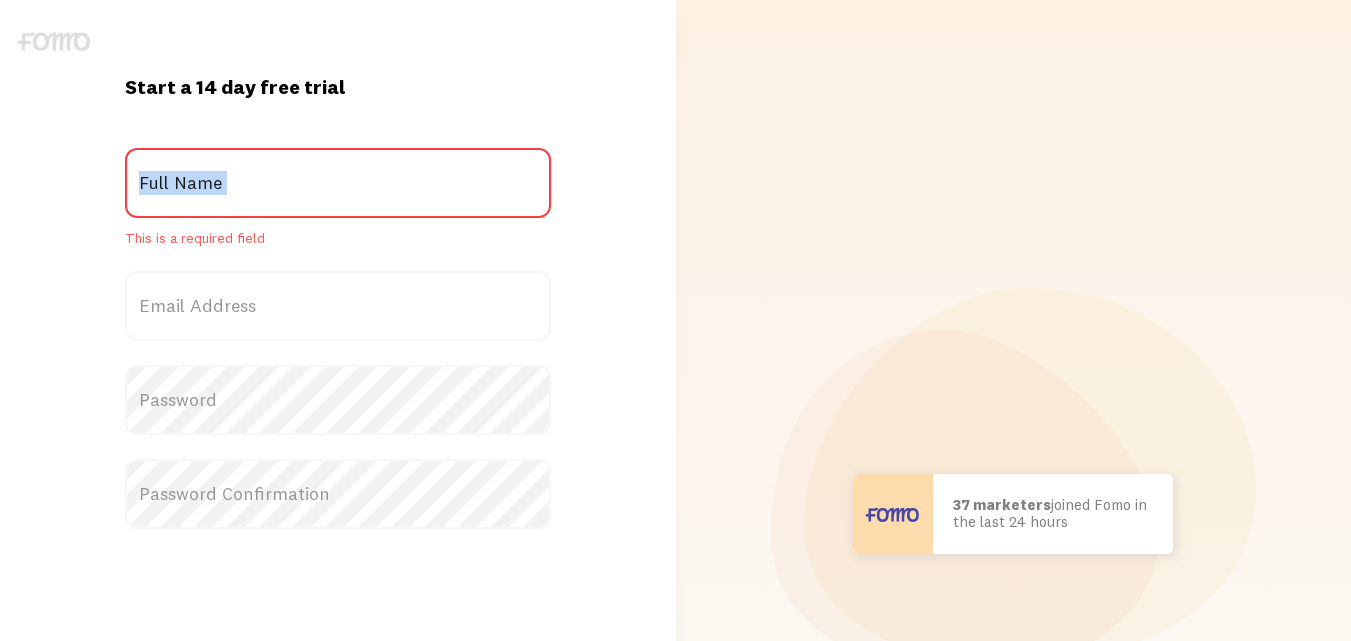 click on "Full Name" at bounding box center (338, 183) 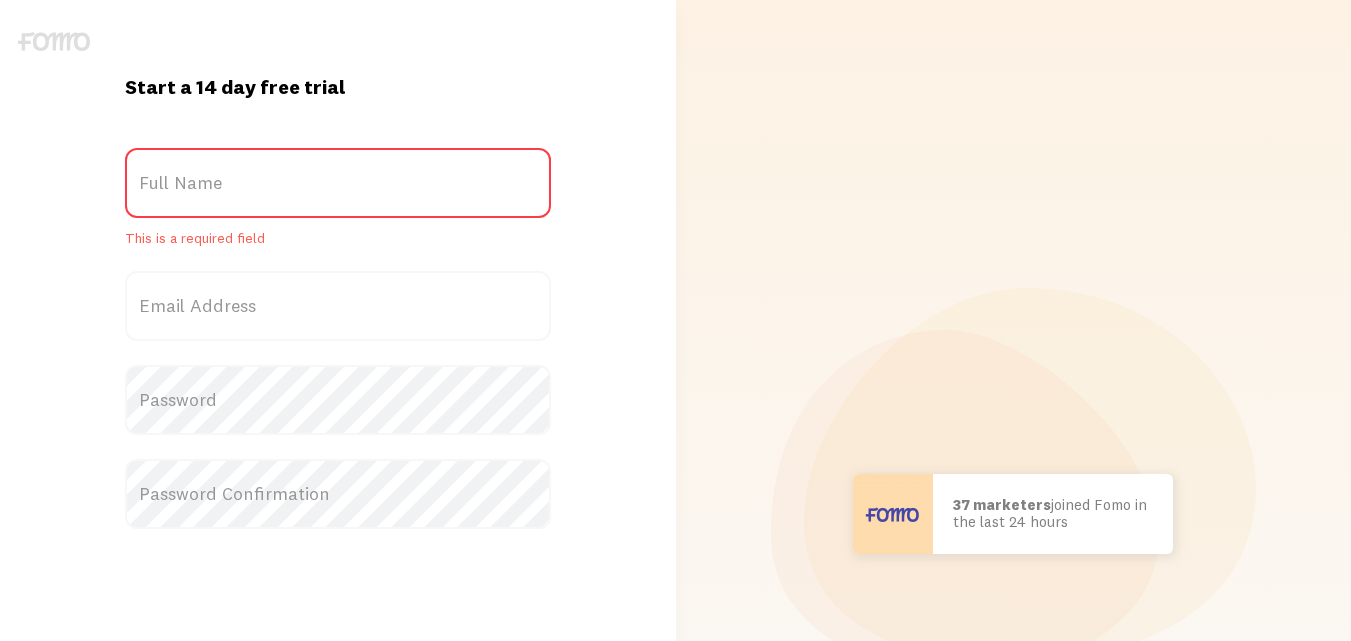 click on "Email Address" at bounding box center [338, 306] 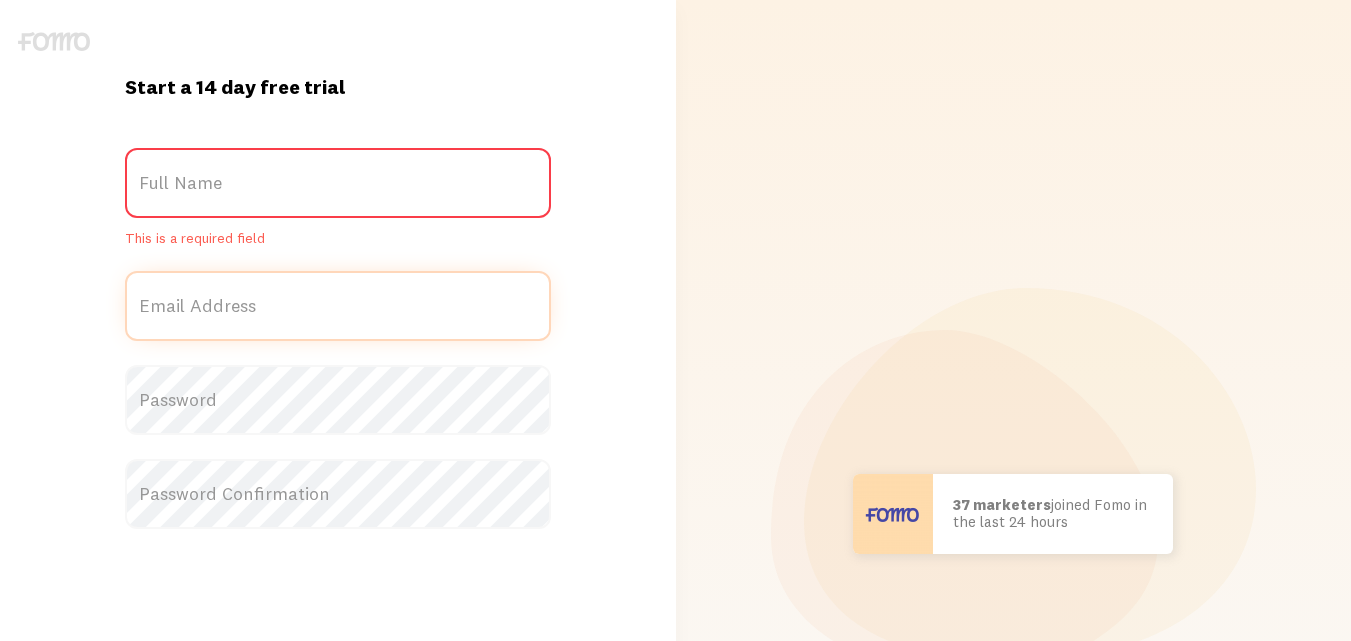 click on "Email Address" at bounding box center (338, 306) 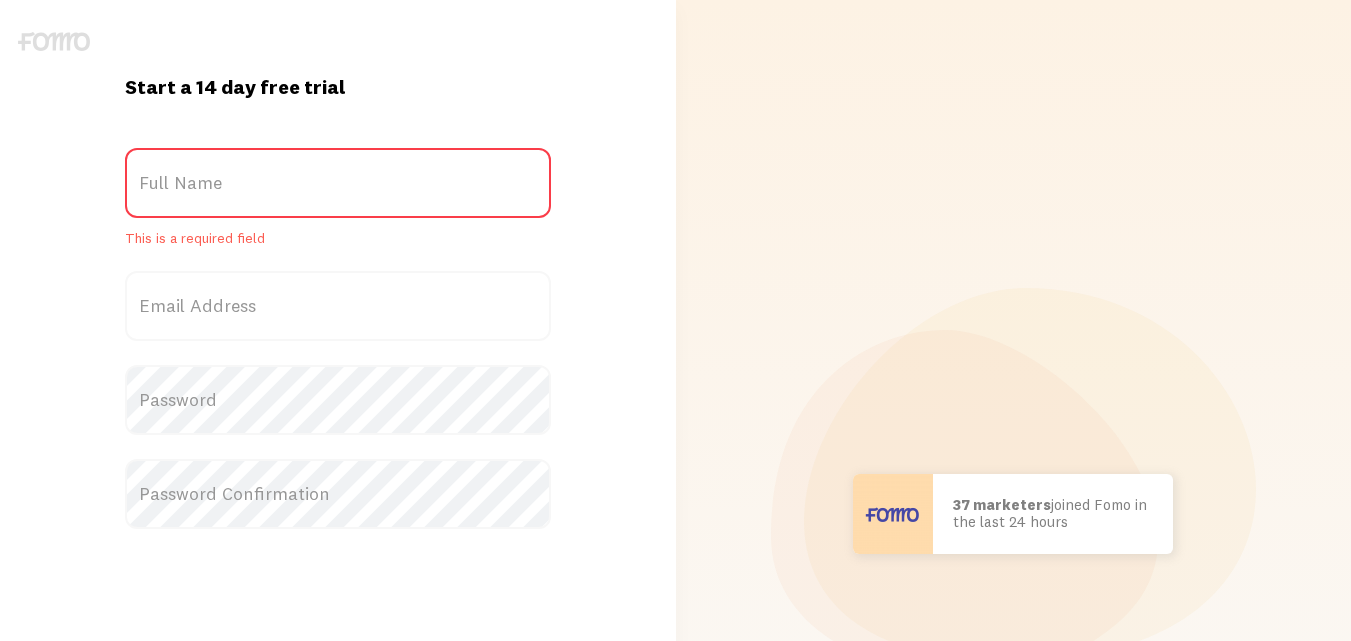click on "Email Address" at bounding box center (338, 306) 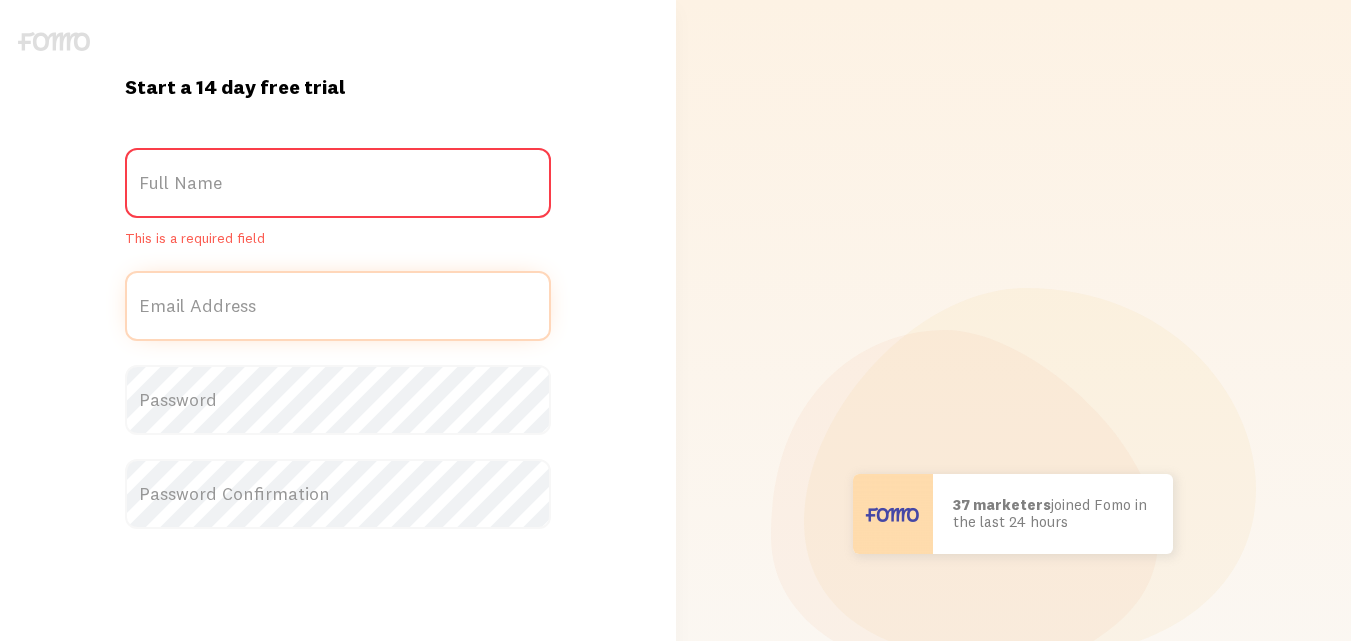click on "Email Address" at bounding box center [338, 306] 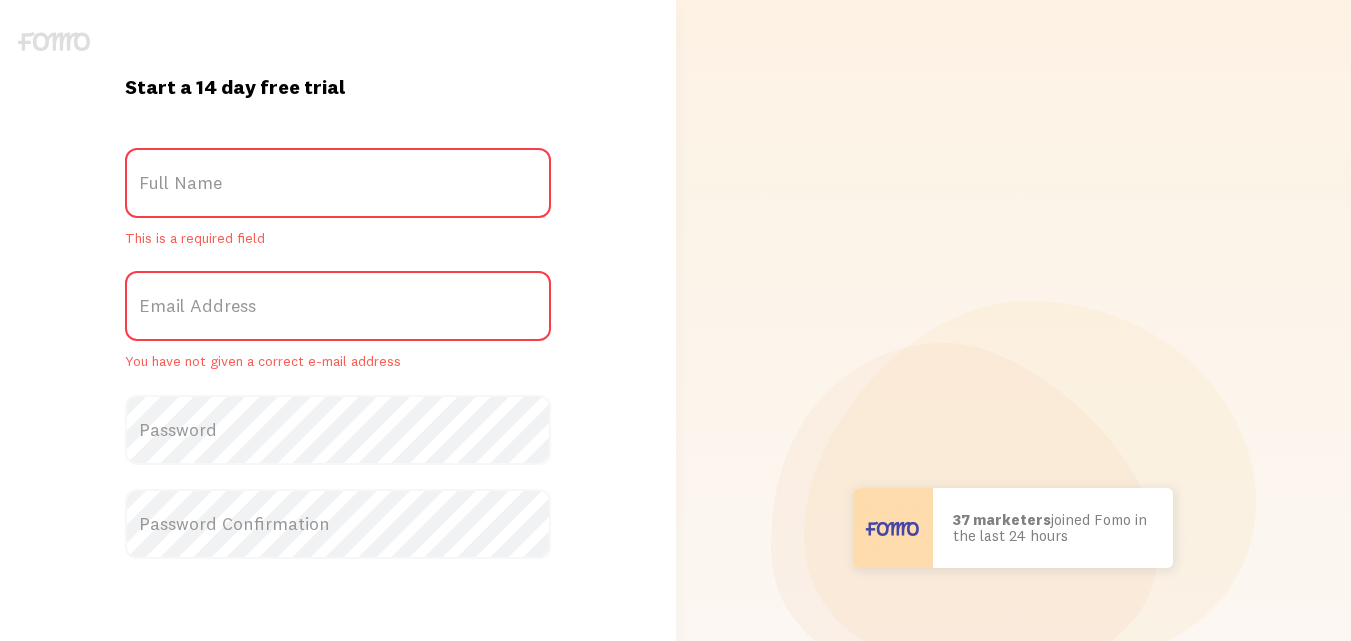 click on "Email Address" at bounding box center [338, 306] 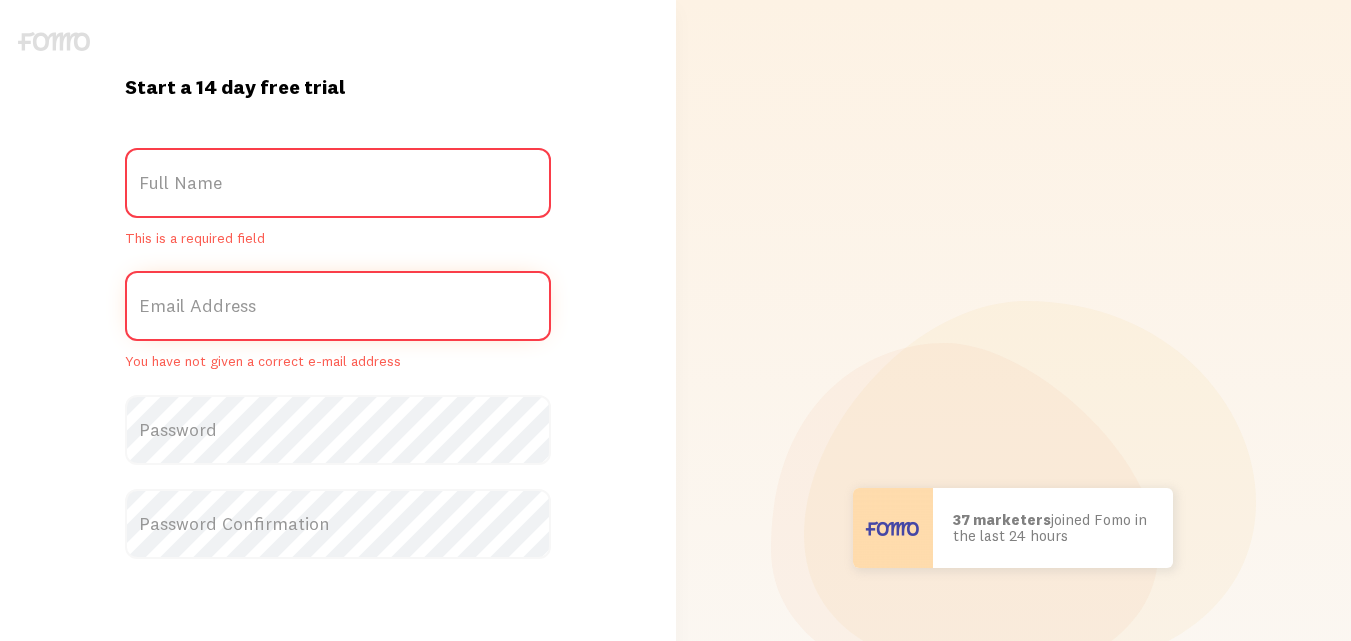 click on "Email Address" at bounding box center (338, 306) 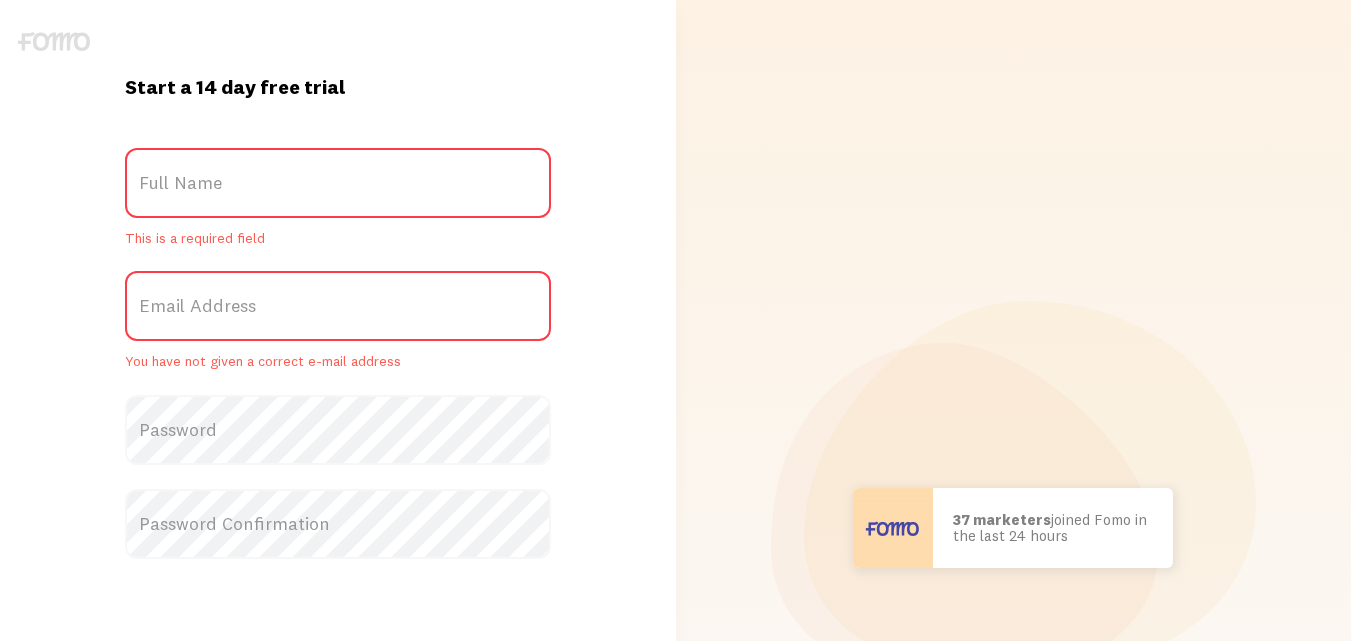 click on "Full Name" at bounding box center (338, 183) 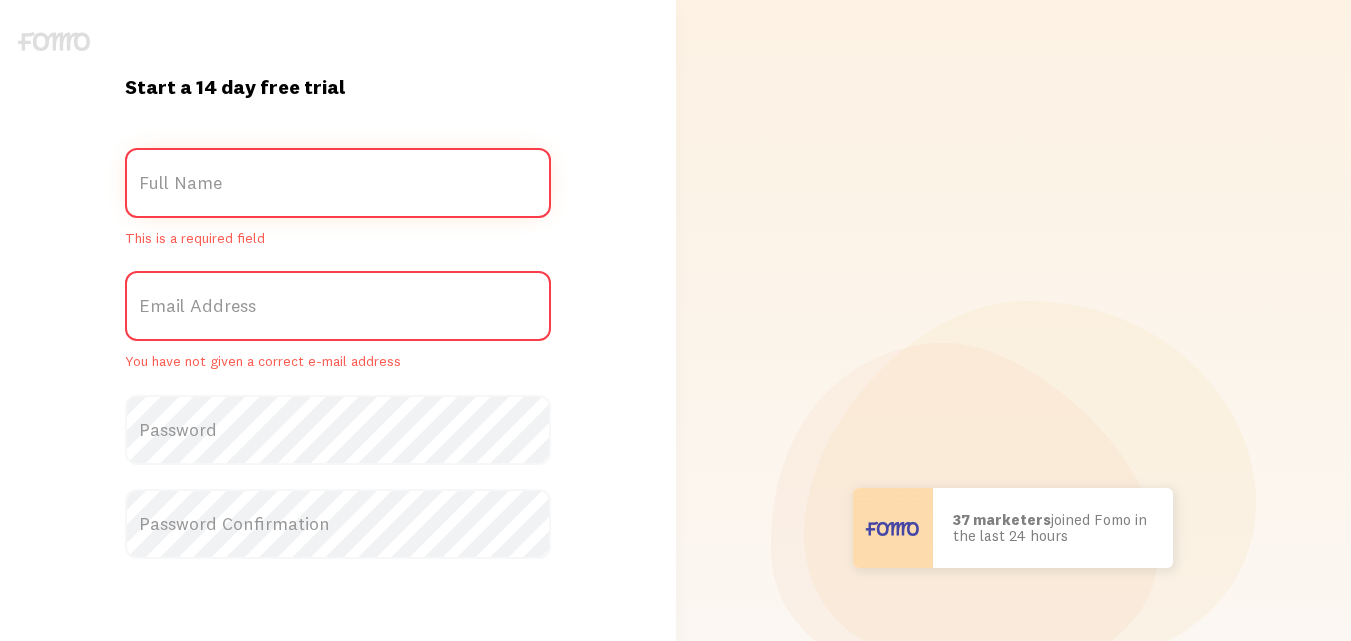 click on "Full Name" at bounding box center (338, 183) 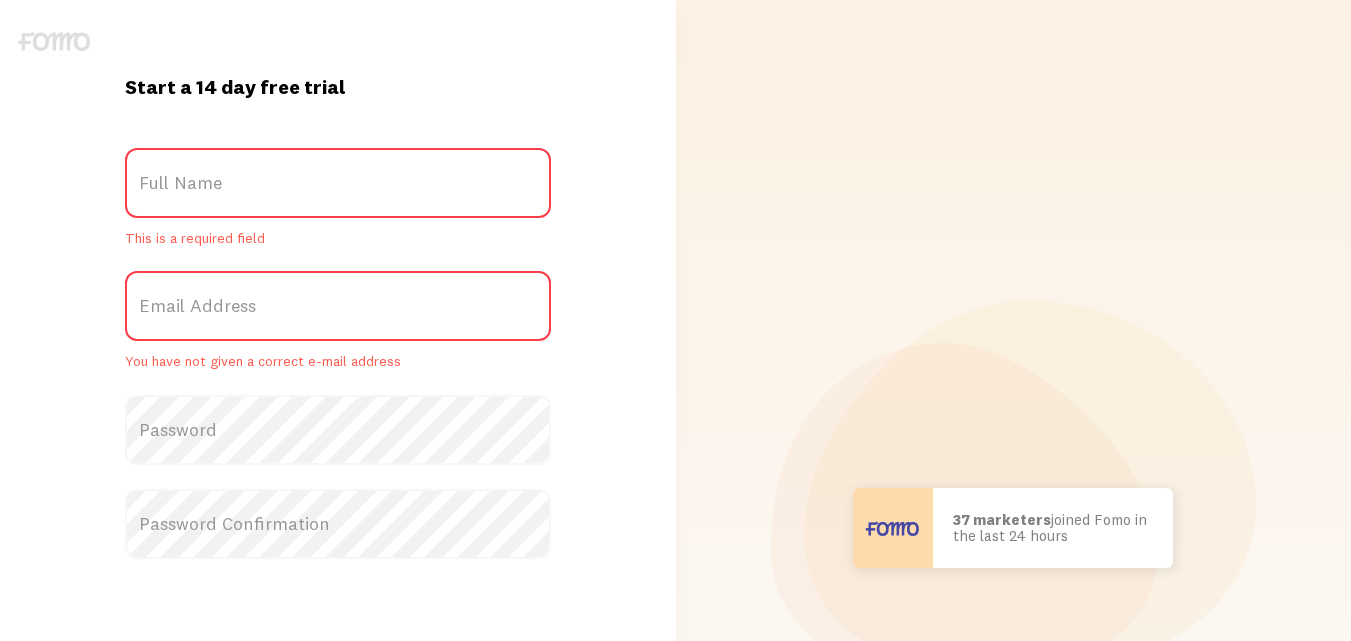 click on "Full Name" at bounding box center [338, 183] 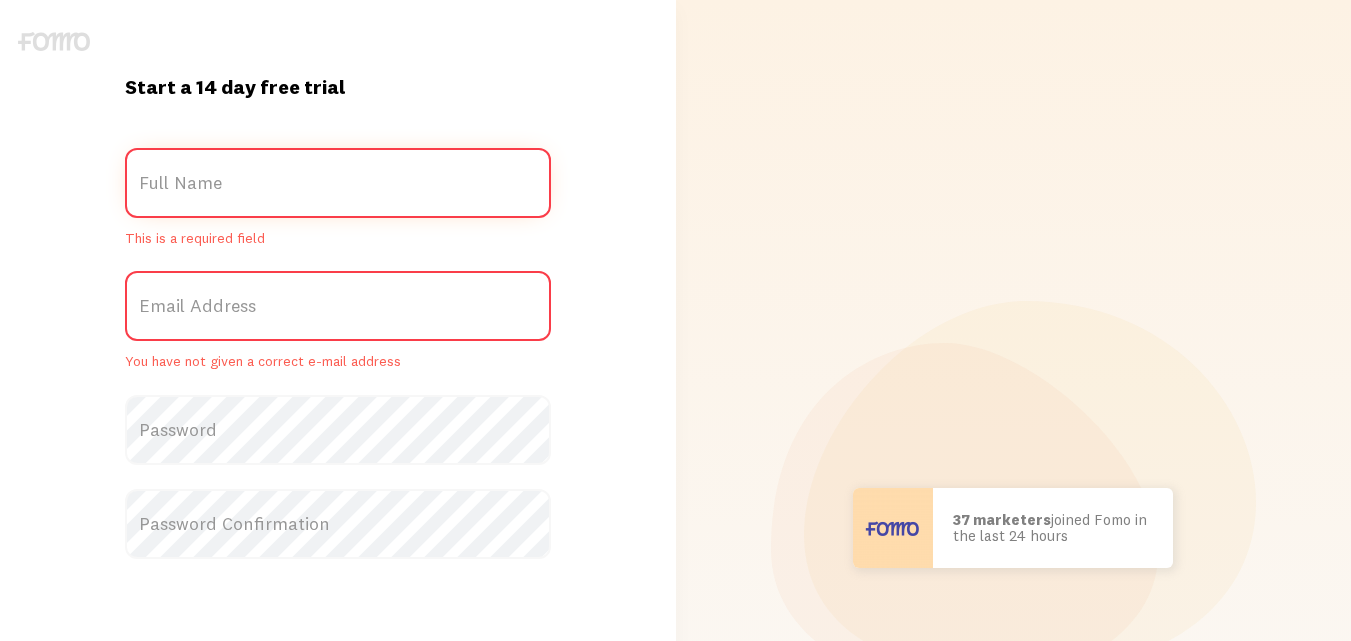 click on "Full Name" at bounding box center (338, 183) 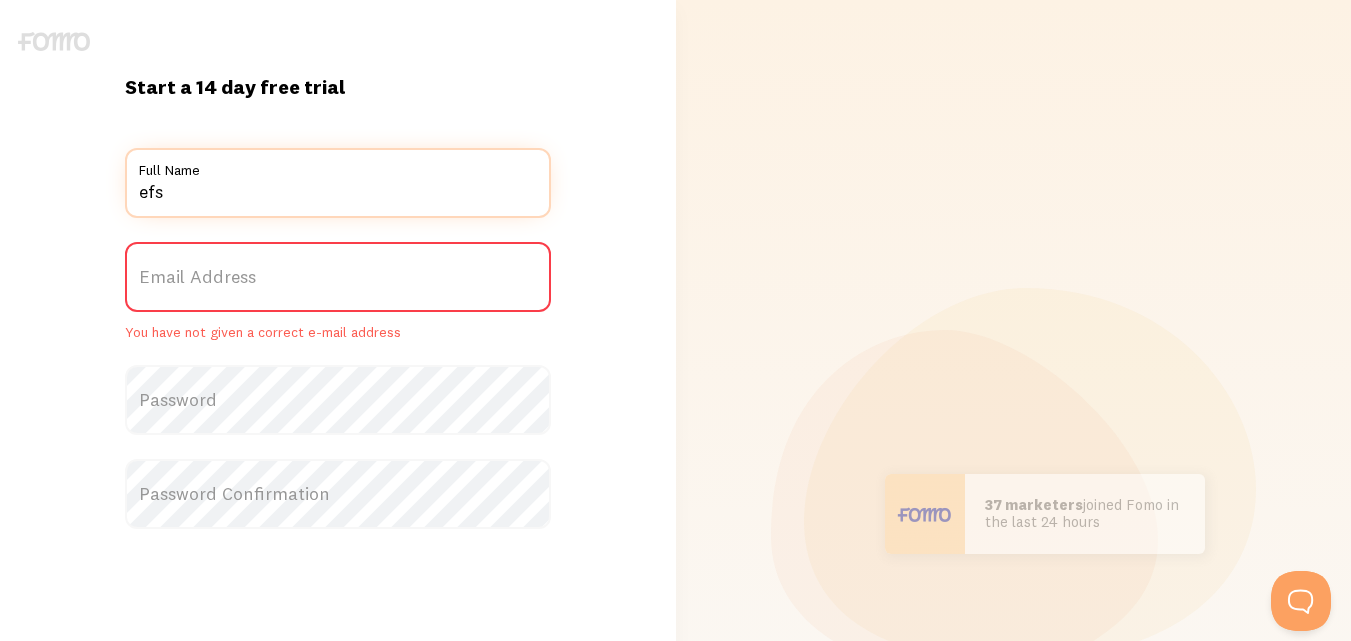 scroll, scrollTop: 0, scrollLeft: 0, axis: both 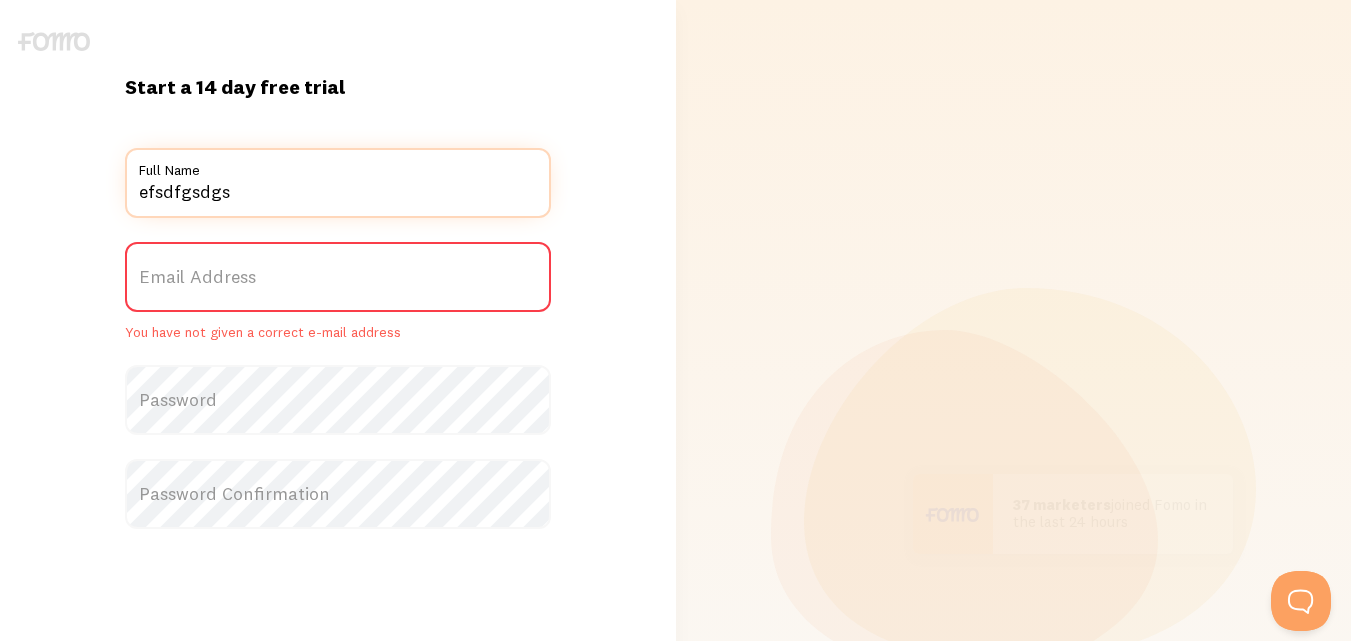 type on "efsdfgsdgs" 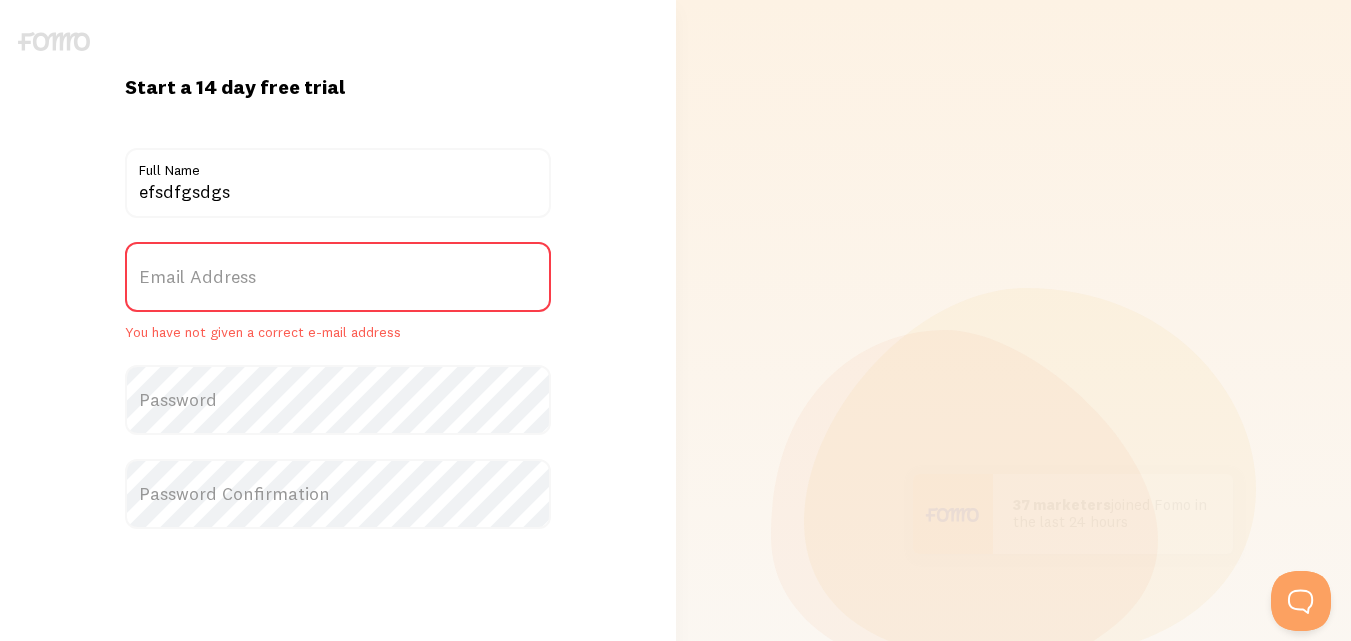 click on "Email Address" at bounding box center (338, 277) 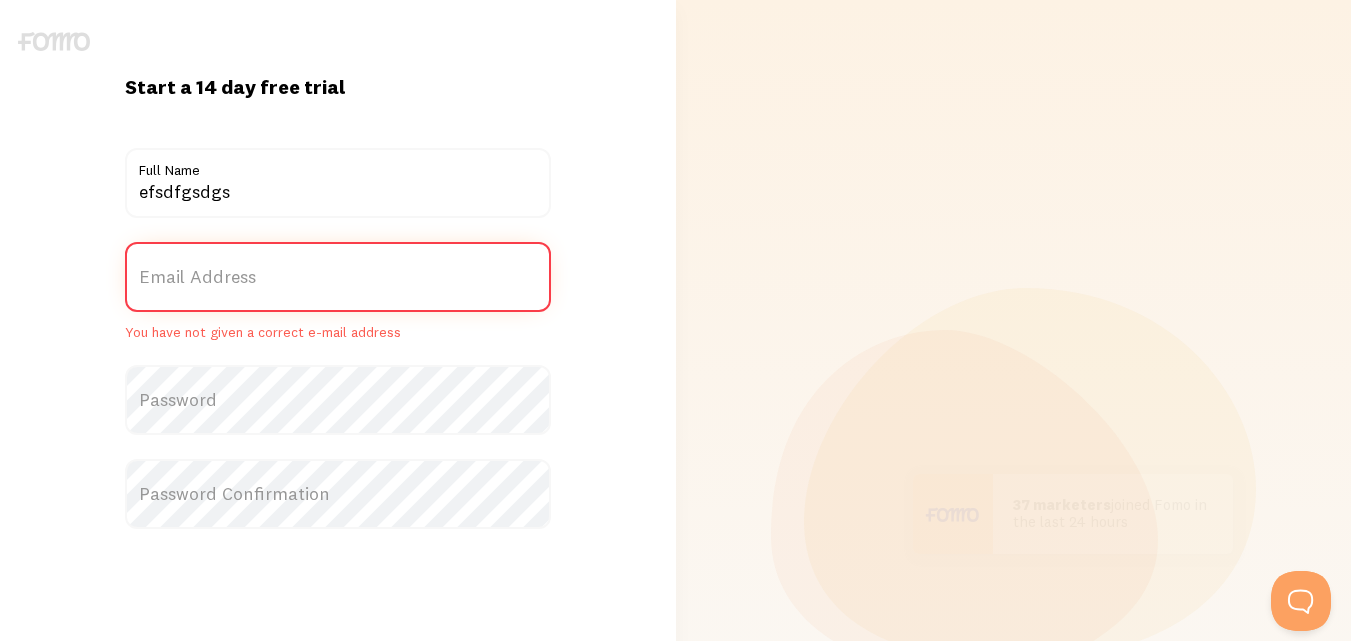 click on "Email Address" at bounding box center (338, 277) 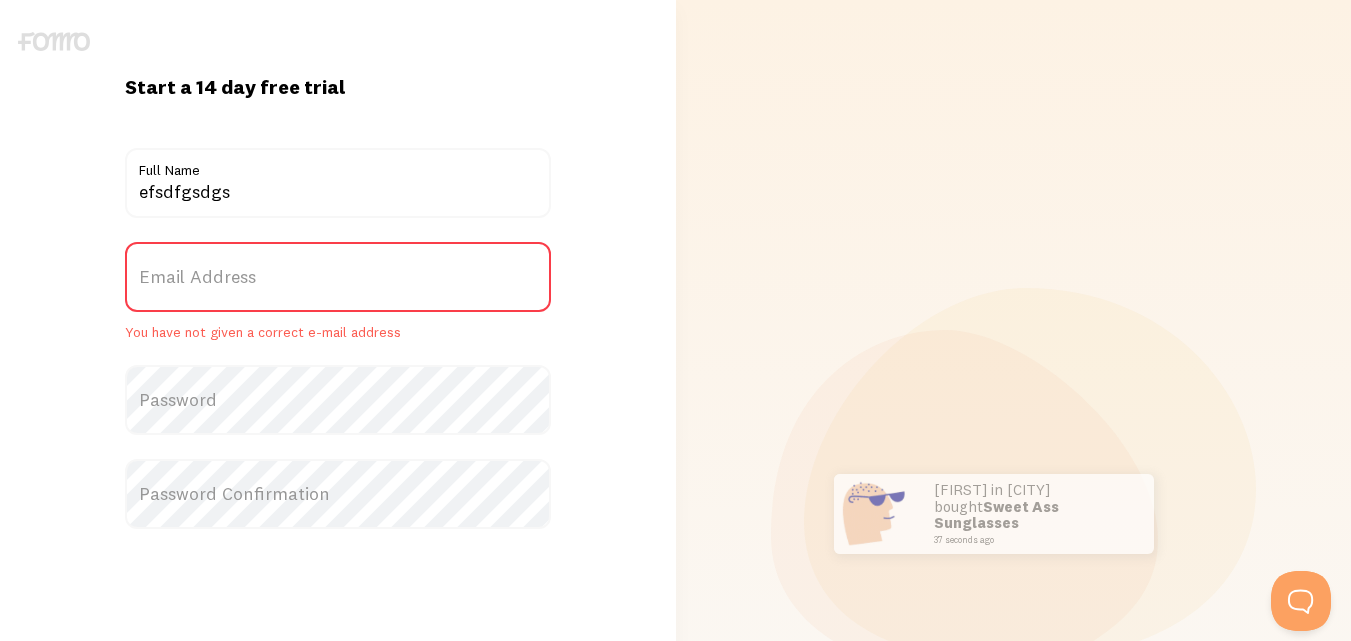 click on "Email Address" at bounding box center (338, 277) 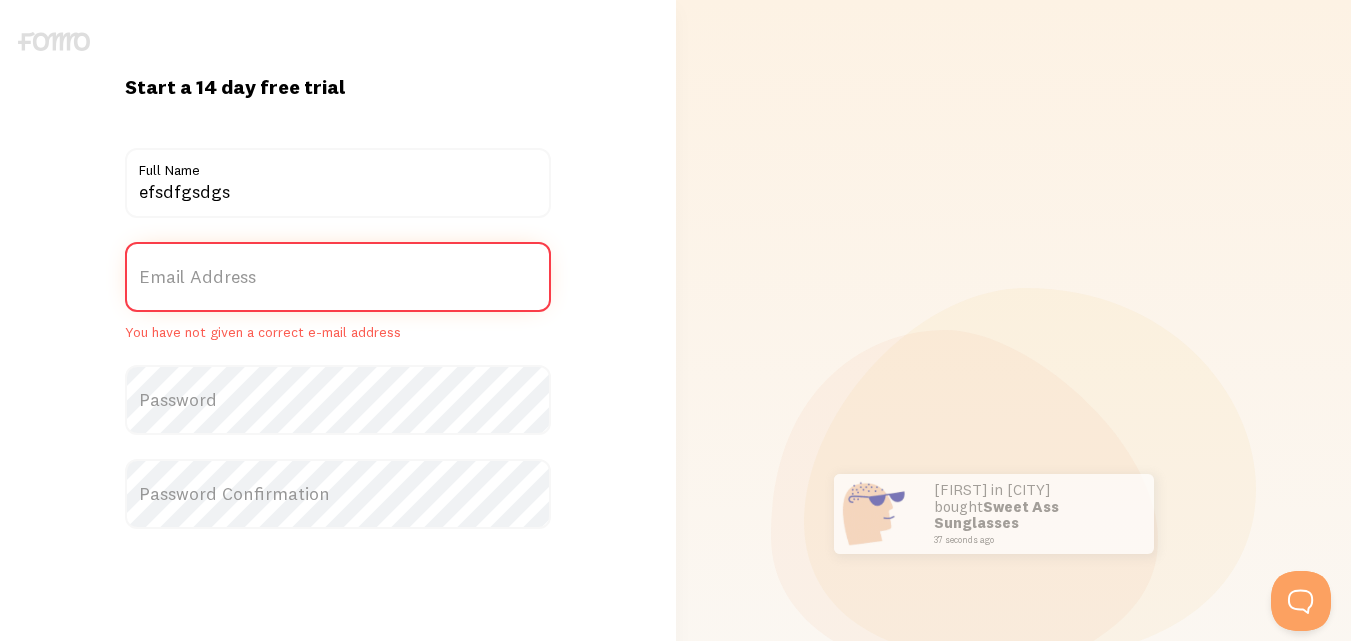 click on "Email Address" at bounding box center (338, 277) 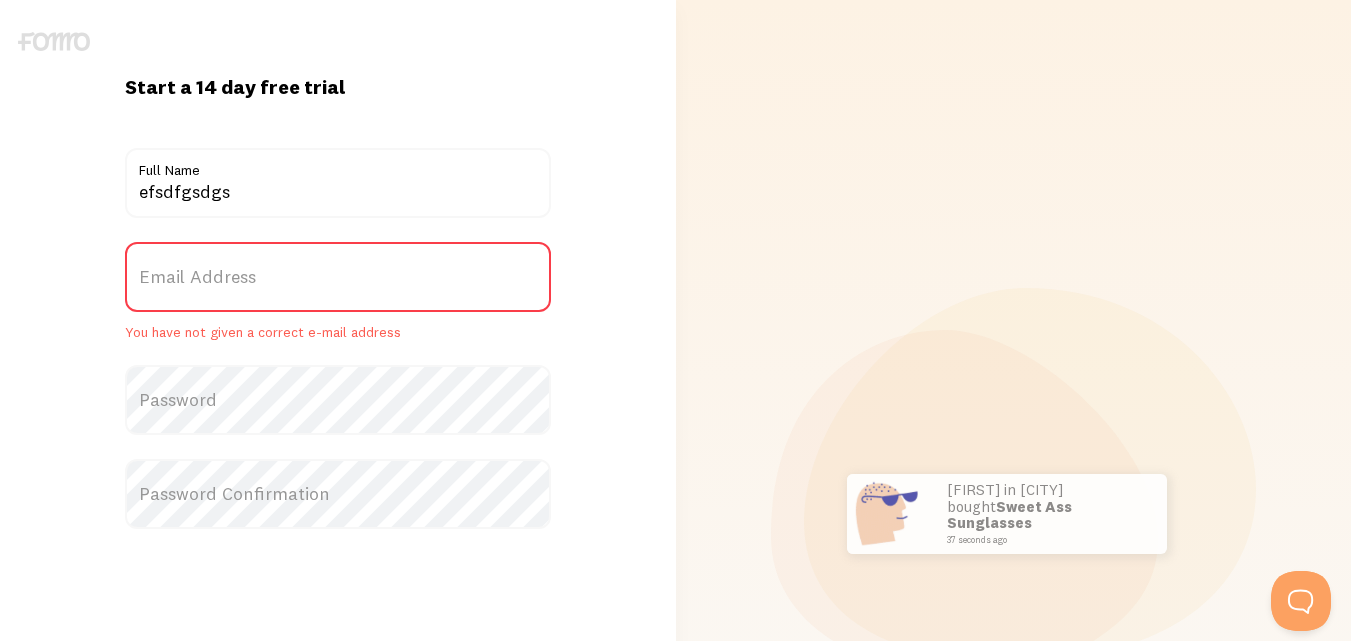 click on "Email Address" at bounding box center [338, 277] 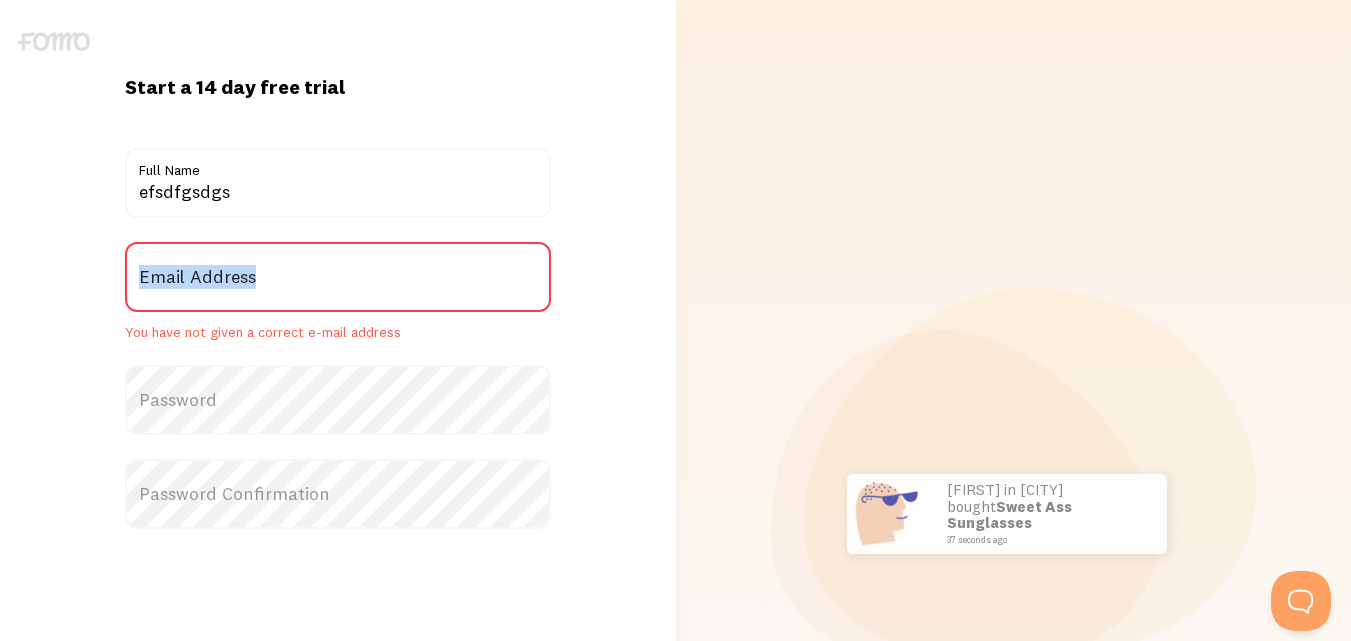 click on "Email Address" at bounding box center [338, 277] 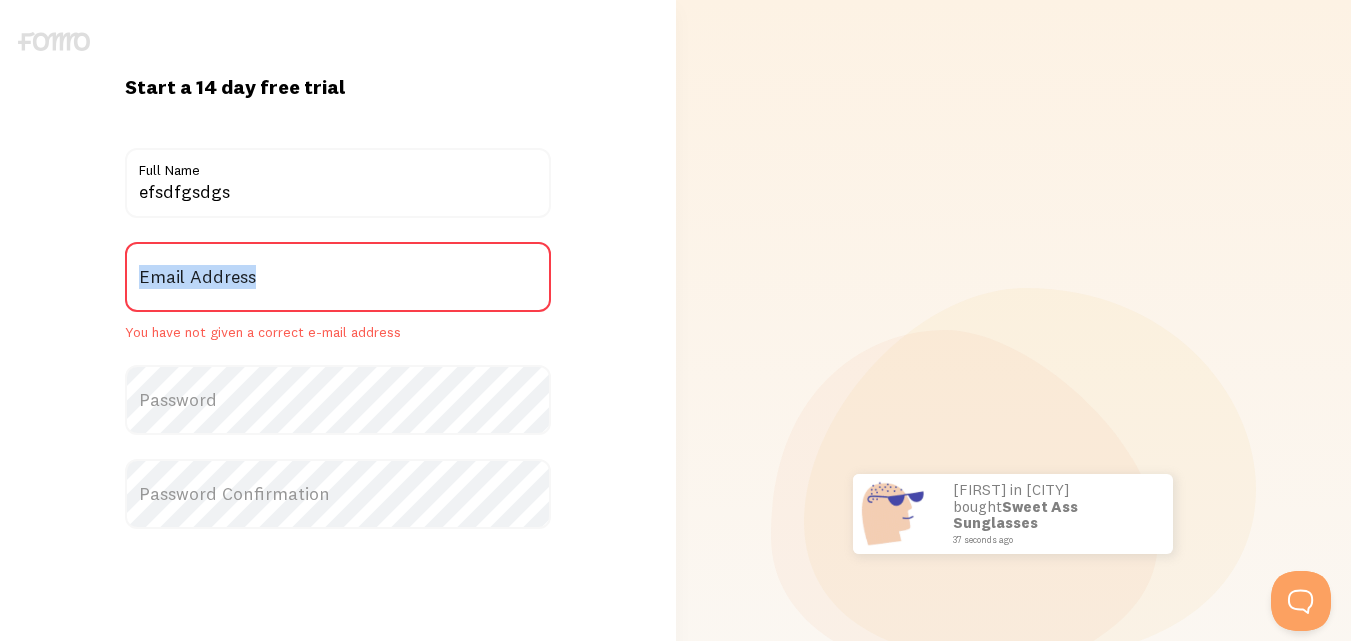 click on "Email Address" at bounding box center [338, 277] 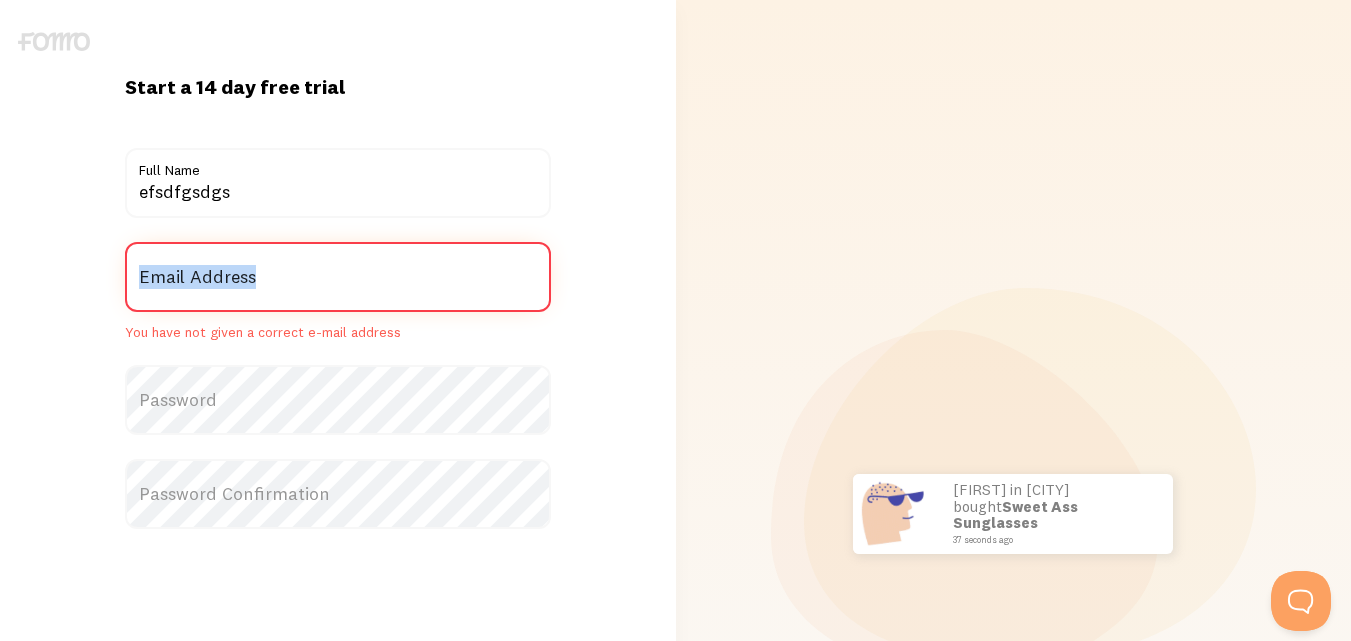 click on "Email Address" at bounding box center [338, 277] 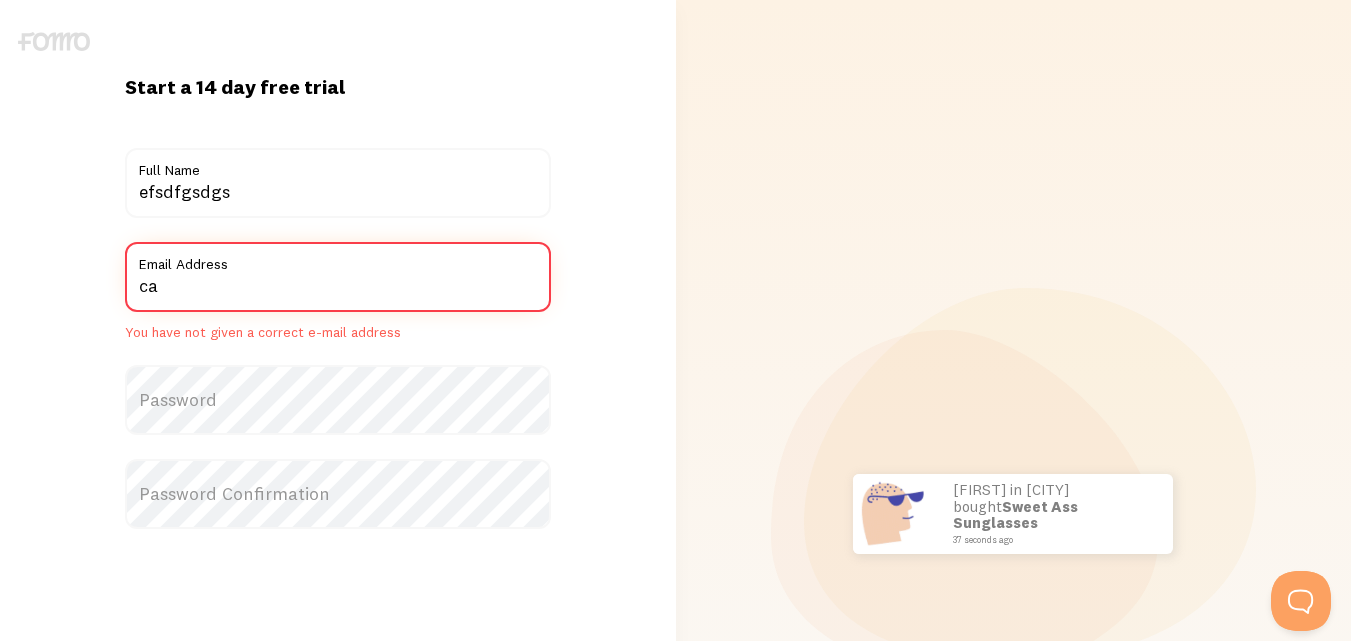 type on "canilocamelo20@gmail.com" 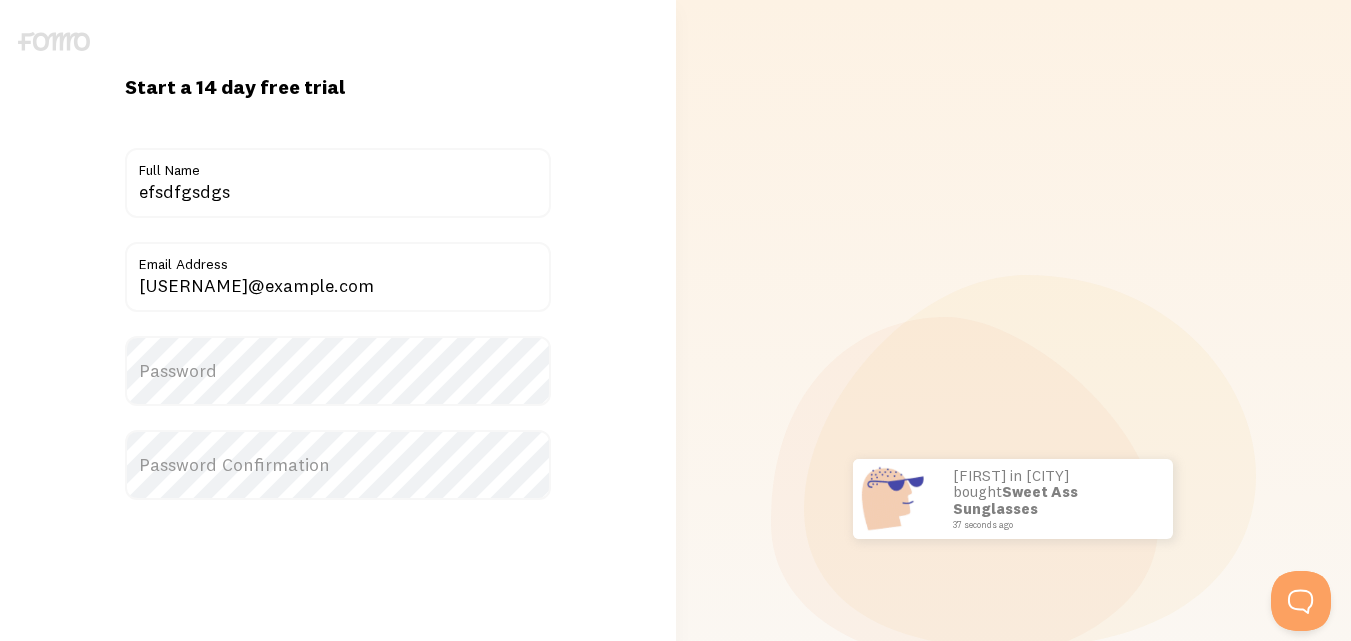 click on "Password" at bounding box center [338, 371] 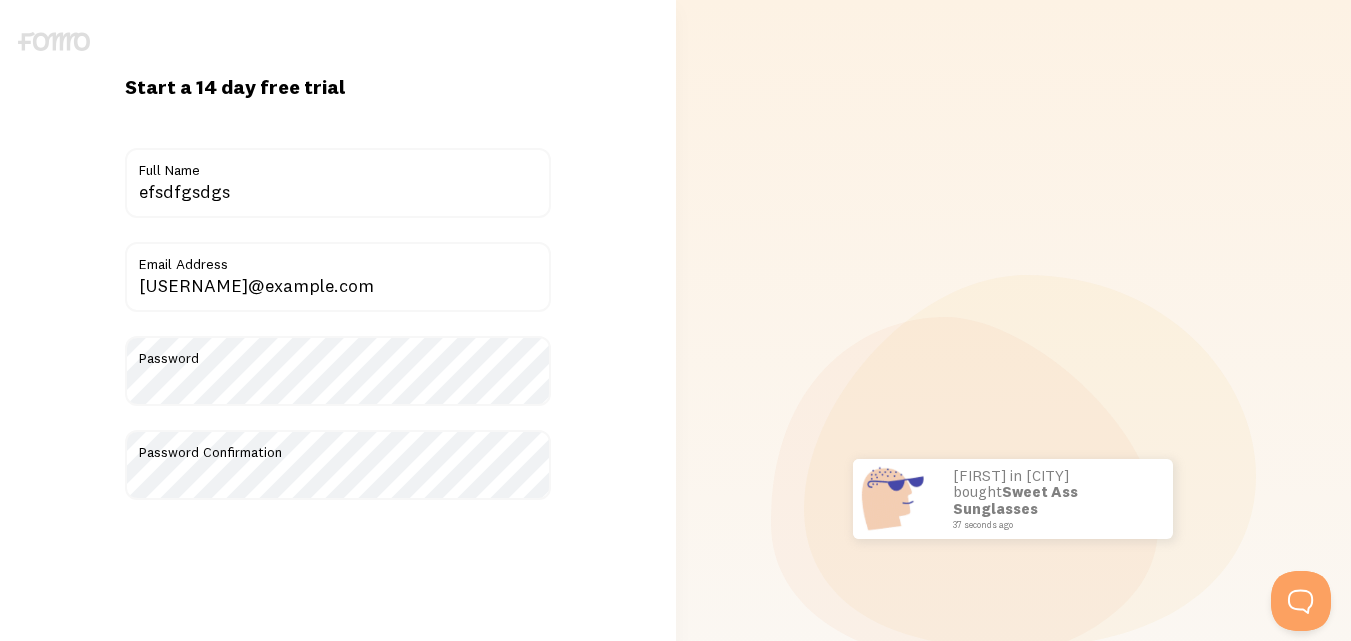 scroll, scrollTop: 100, scrollLeft: 0, axis: vertical 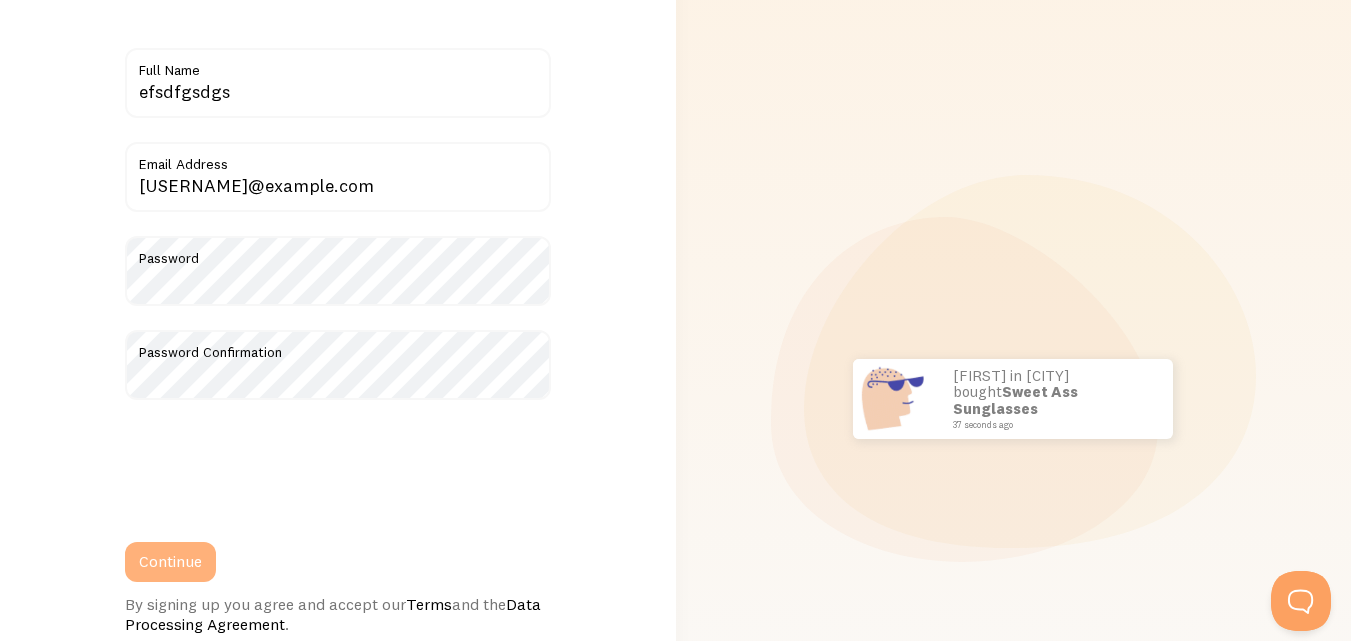 click on "Continue" at bounding box center (170, 562) 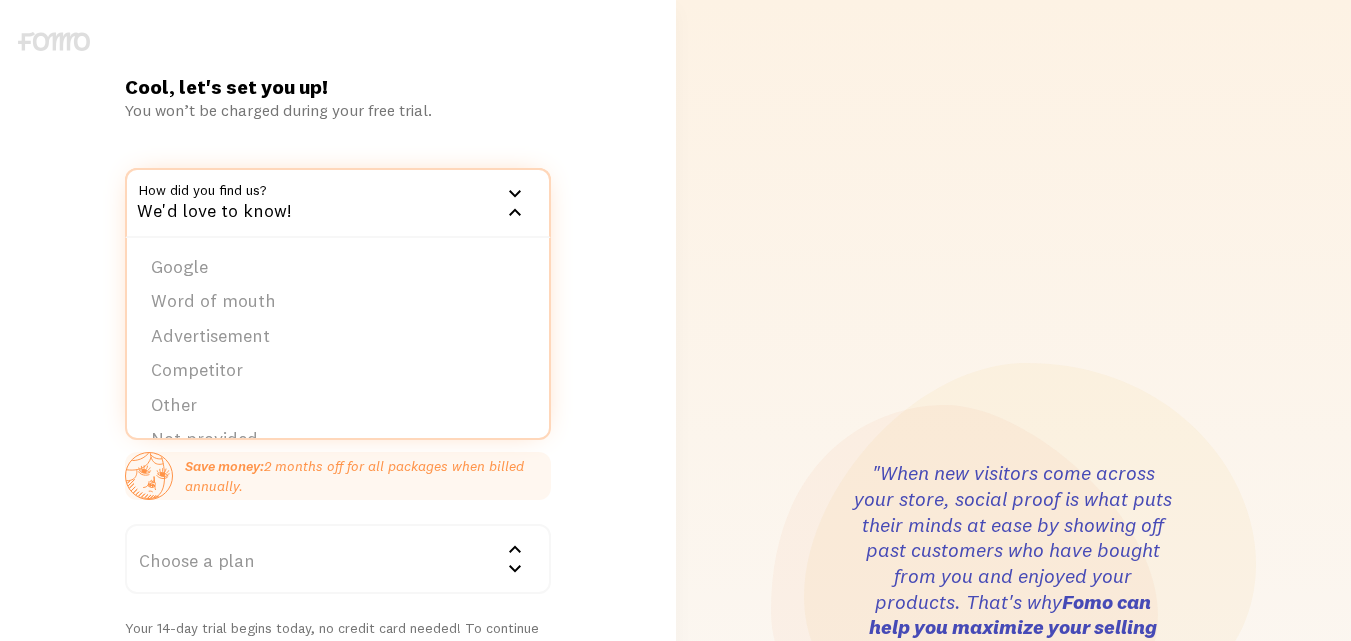 scroll, scrollTop: 0, scrollLeft: 0, axis: both 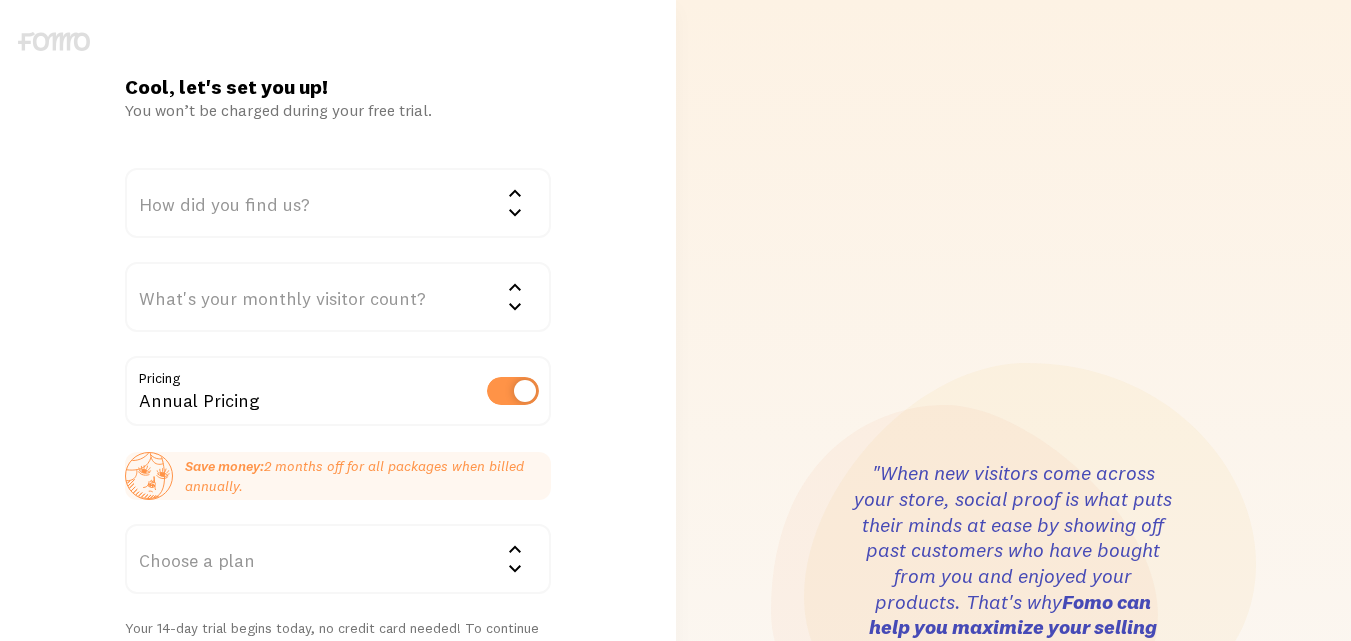 click on "How did you find us?" at bounding box center [338, 203] 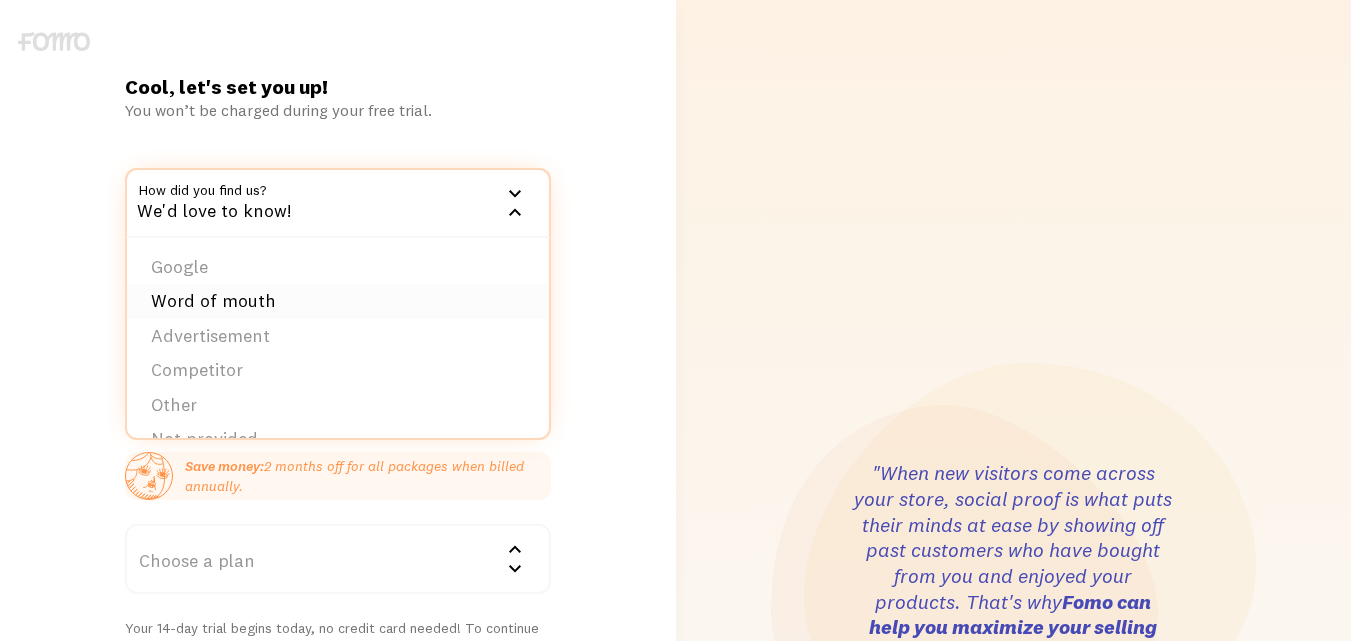 click on "Word of mouth" at bounding box center (338, 301) 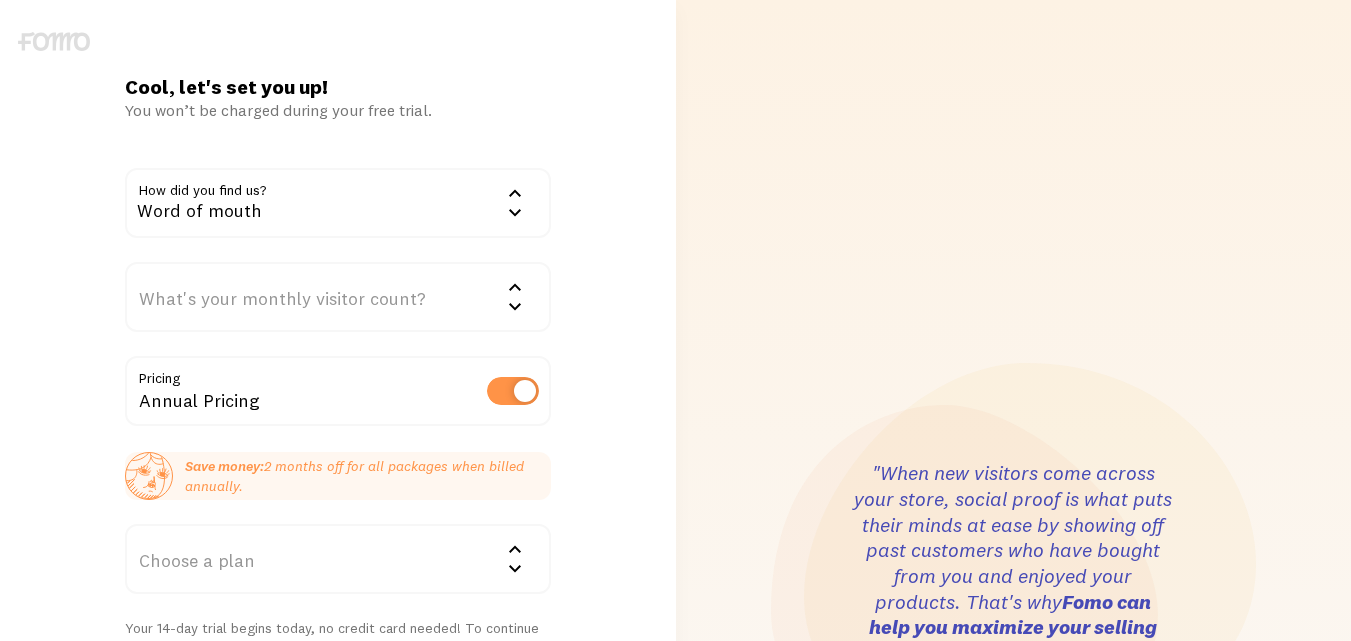 click on "What's your monthly visitor count?" at bounding box center [338, 297] 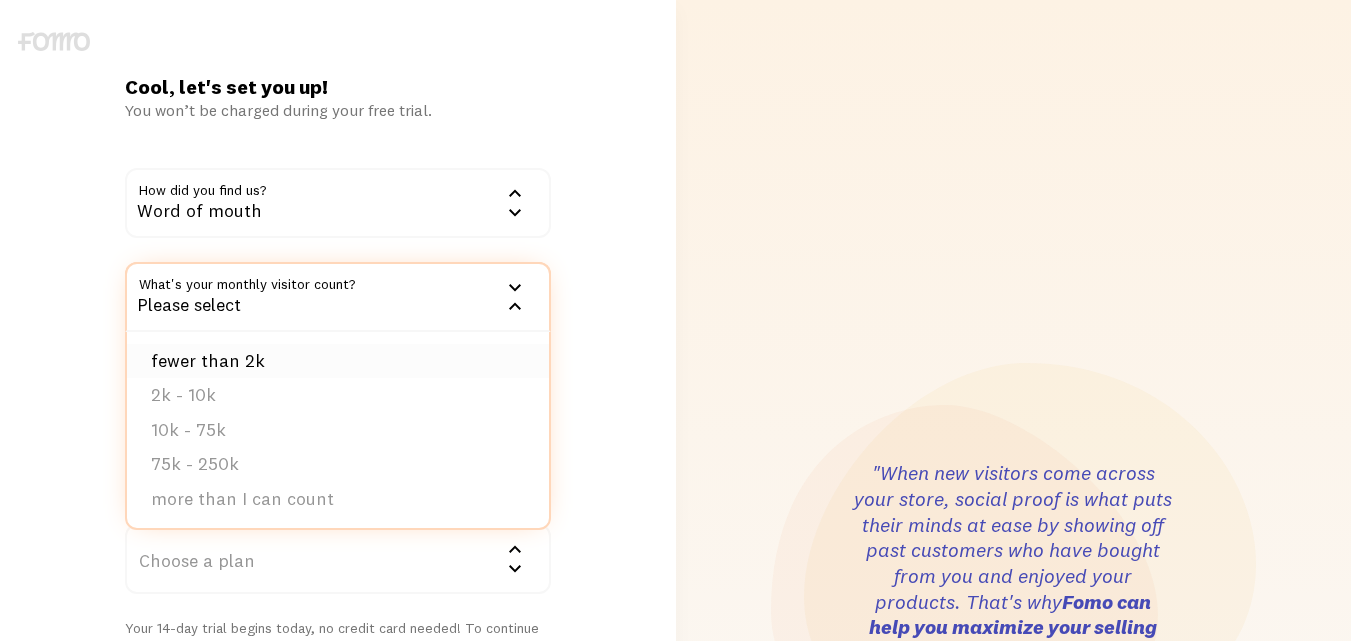 click on "fewer than 2k" at bounding box center [338, 361] 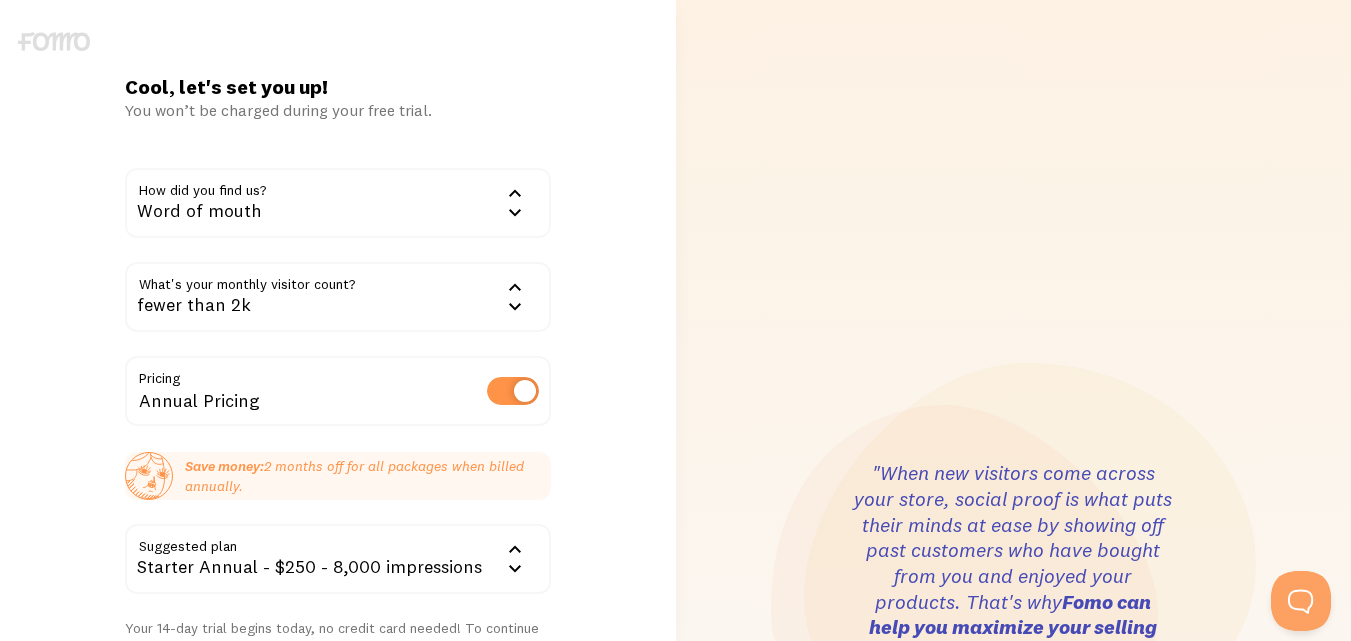 scroll, scrollTop: 200, scrollLeft: 0, axis: vertical 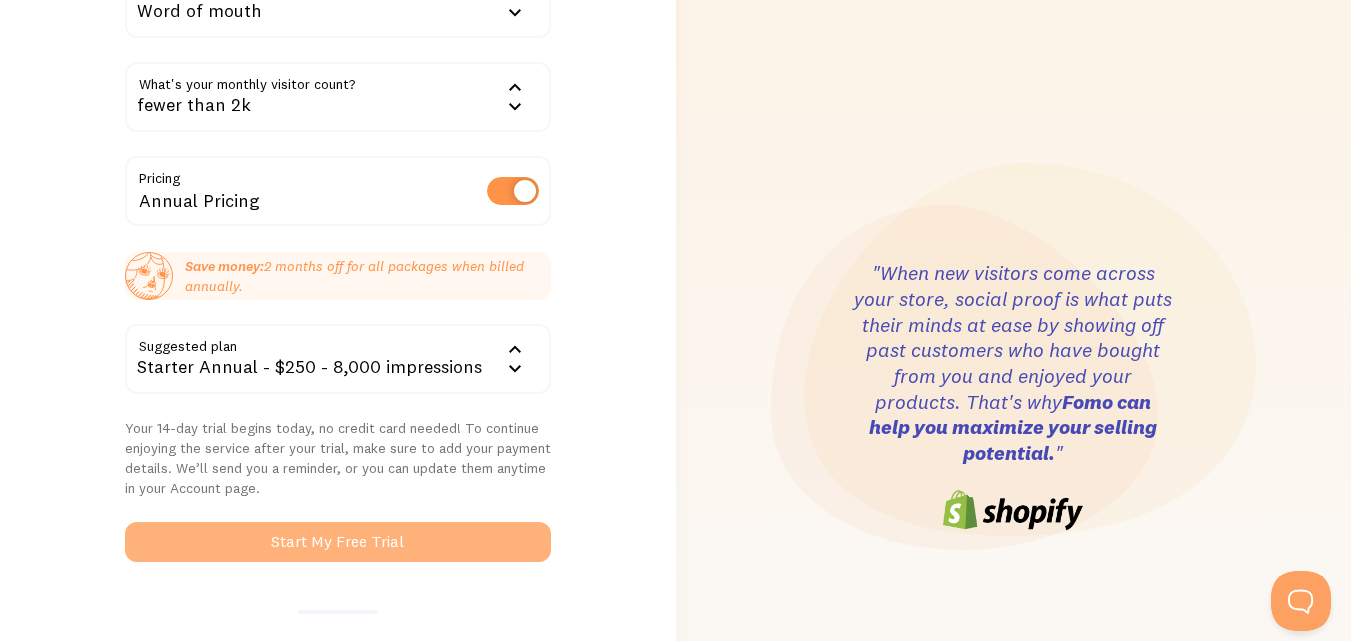 click on "Start My Free Trial" at bounding box center (338, 542) 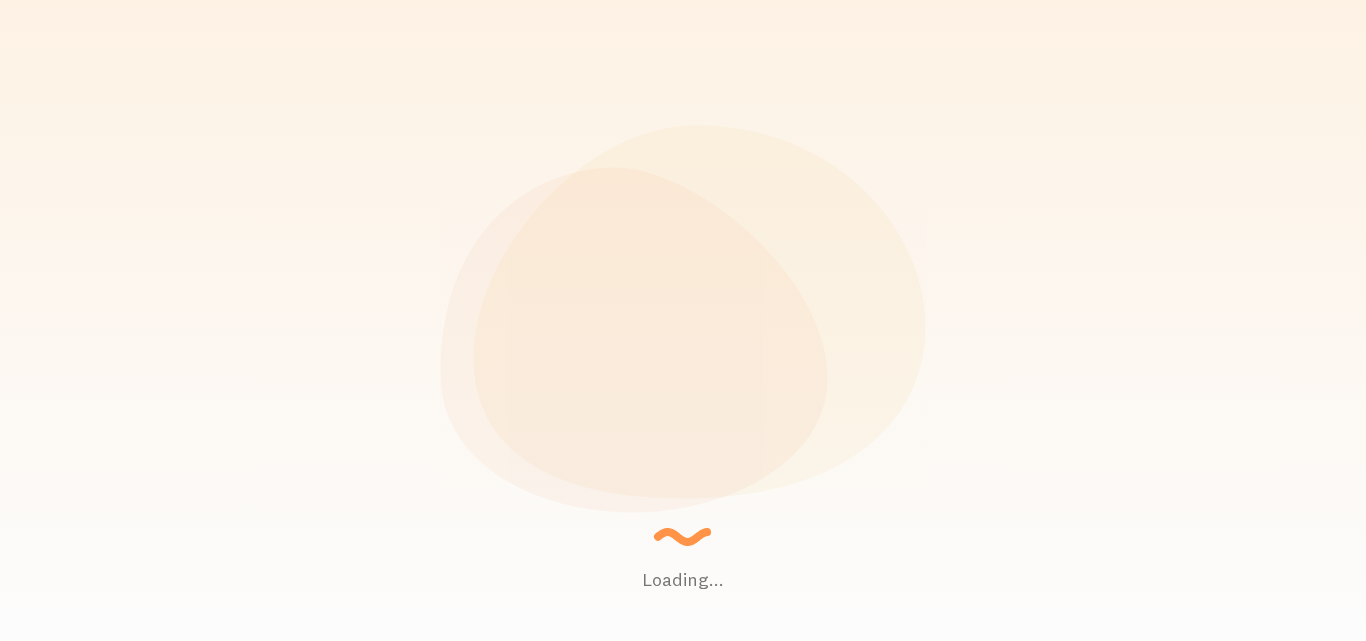 scroll, scrollTop: 0, scrollLeft: 0, axis: both 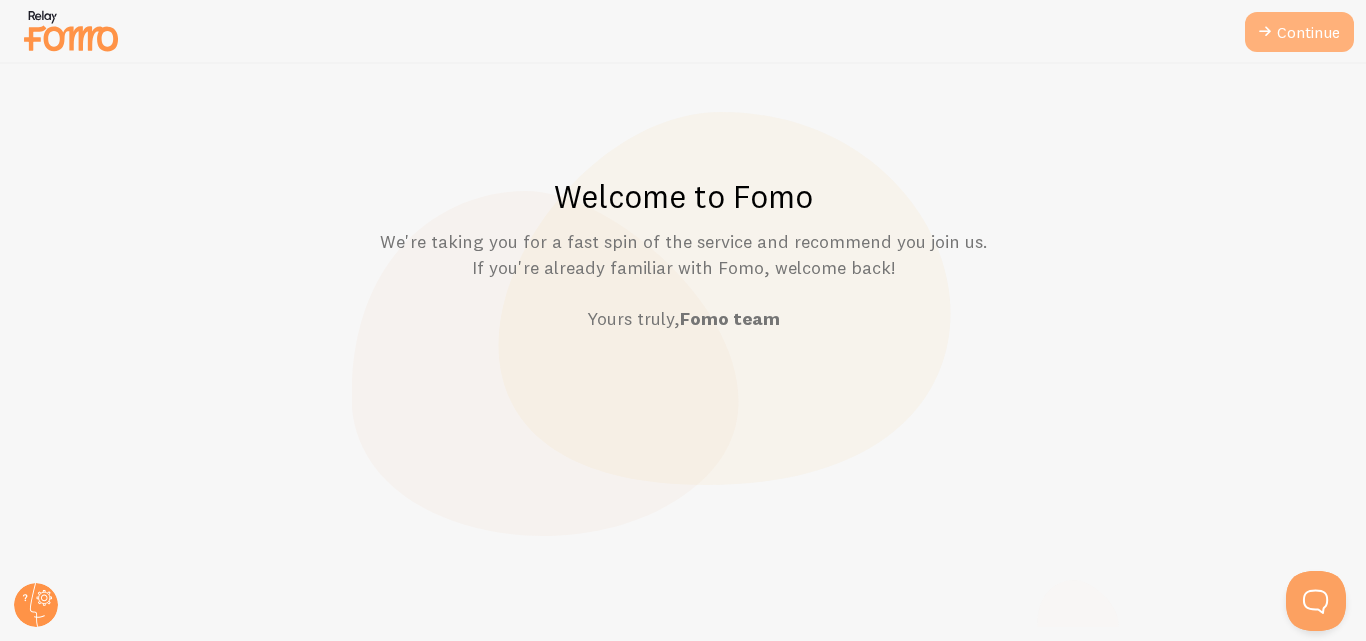 click on "Continue" at bounding box center [1299, 32] 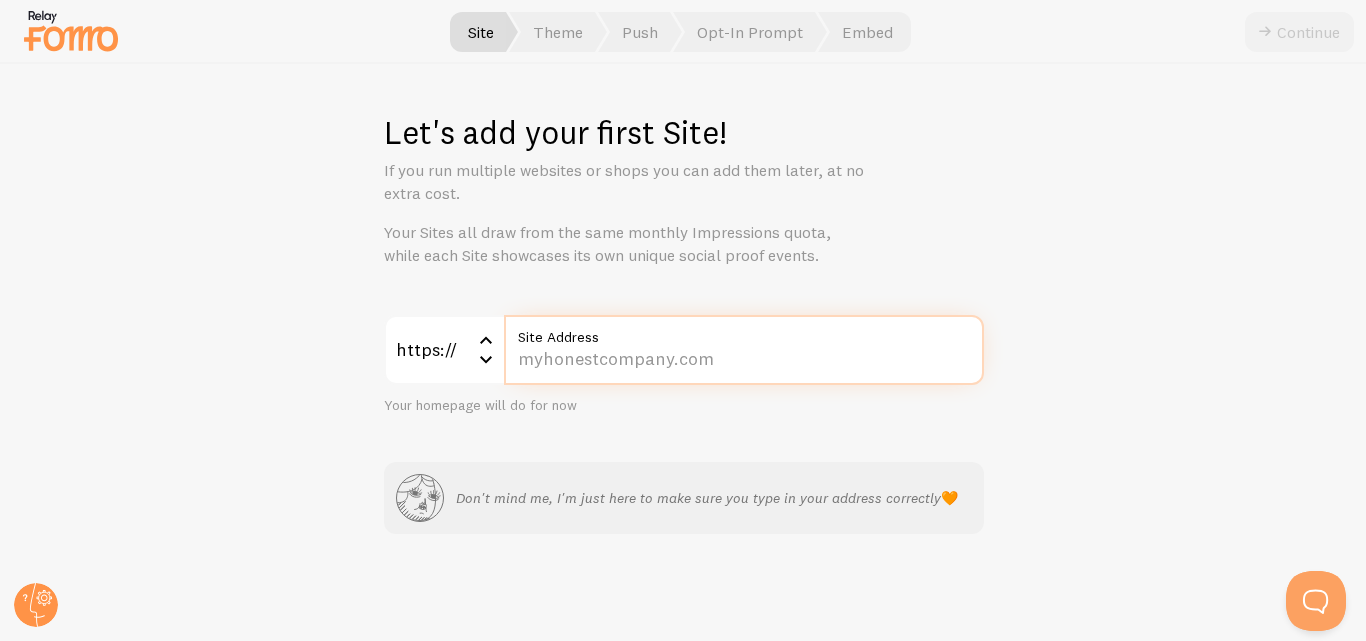 click on "Site Address" at bounding box center [744, 350] 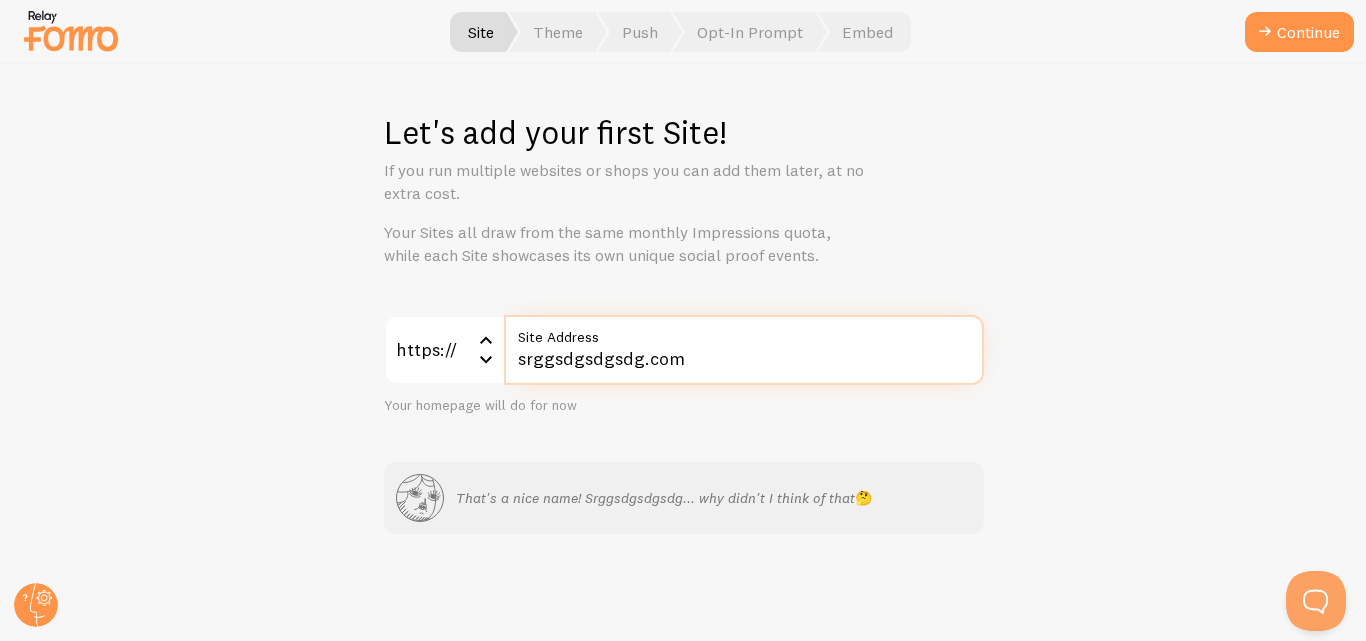 type on "srggsdgsdgsdg.com" 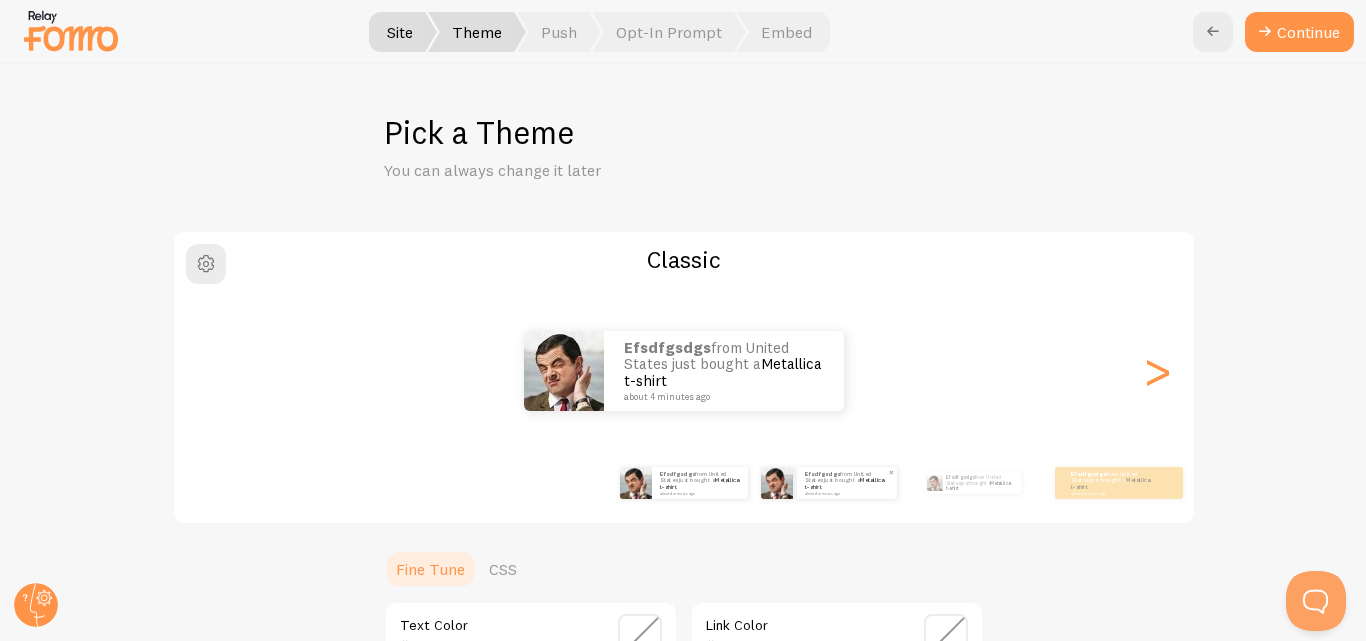 scroll, scrollTop: 400, scrollLeft: 0, axis: vertical 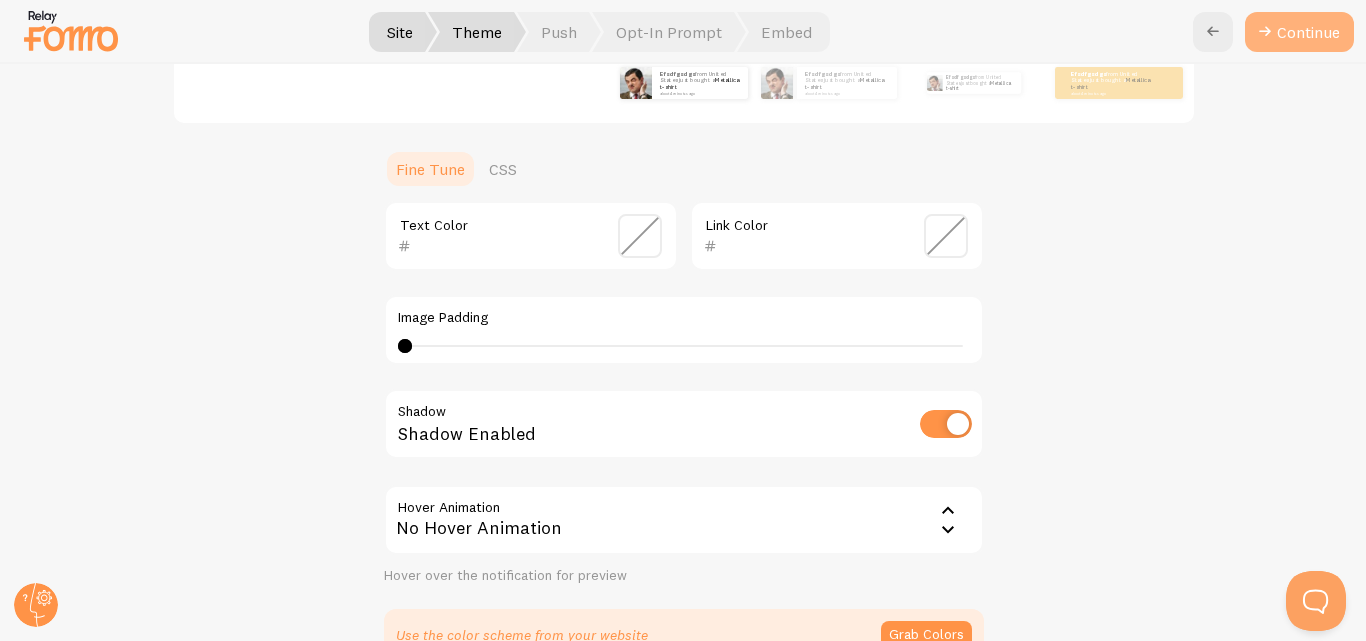 click on "Continue" at bounding box center [1299, 32] 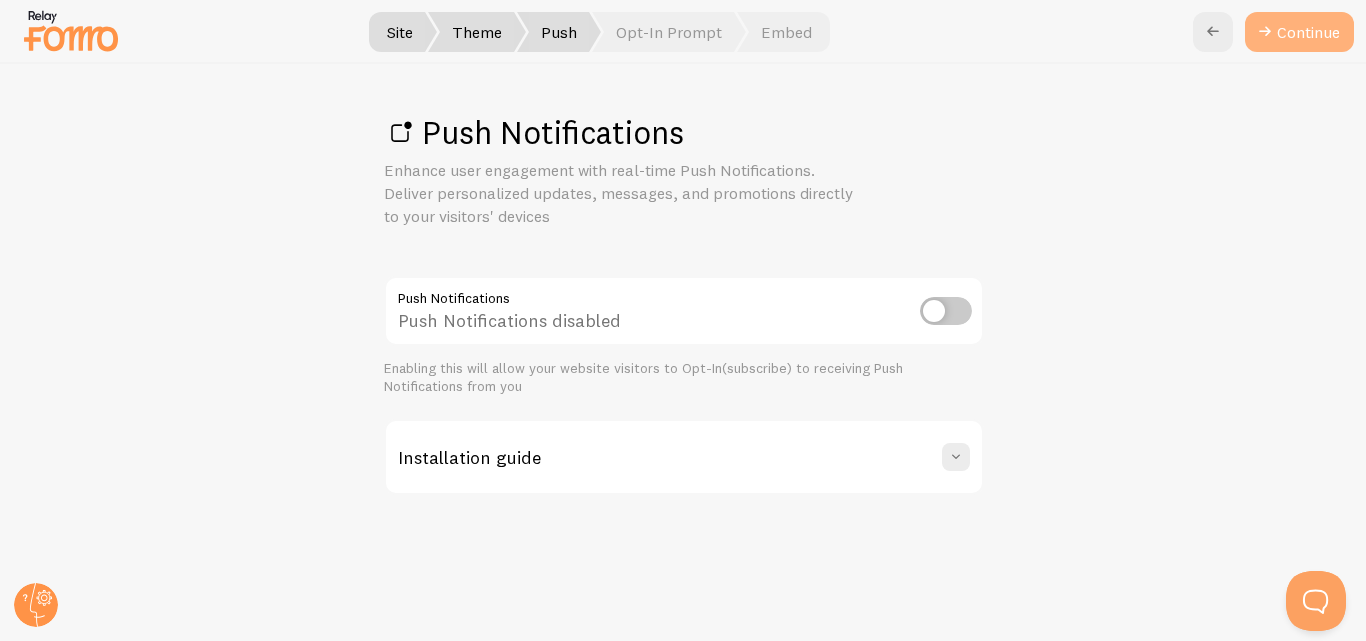 click on "Continue" at bounding box center (1299, 32) 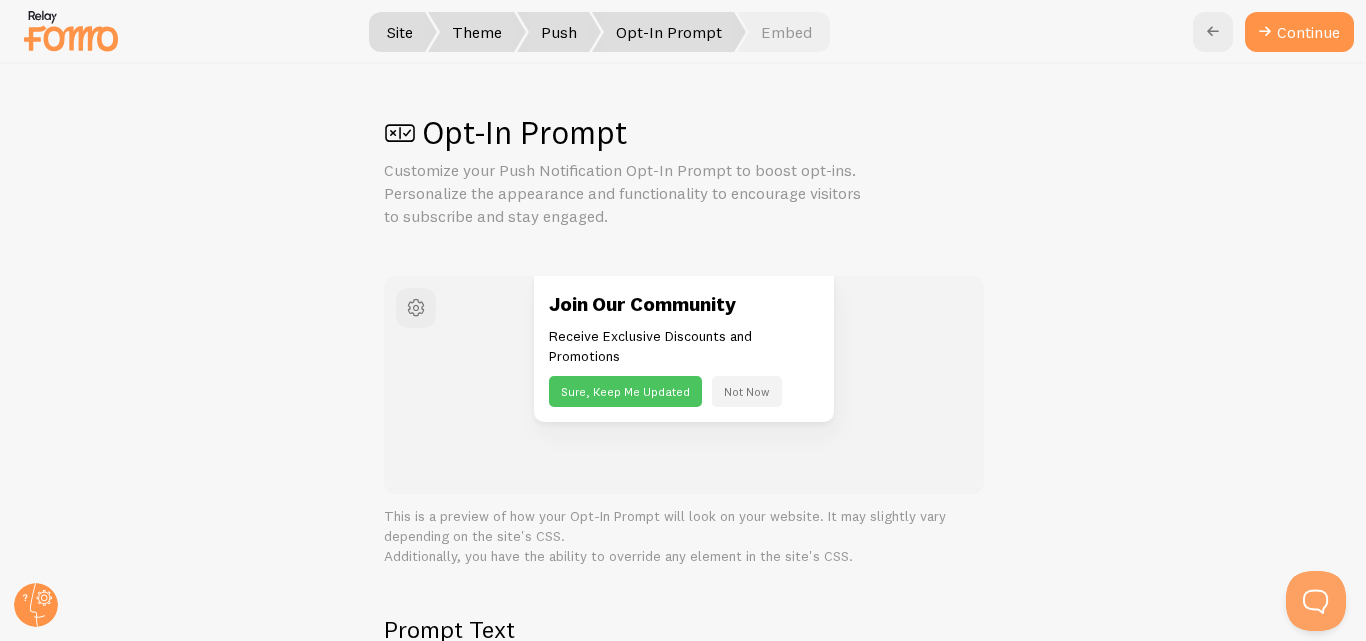 click on "Continue" at bounding box center (1299, 32) 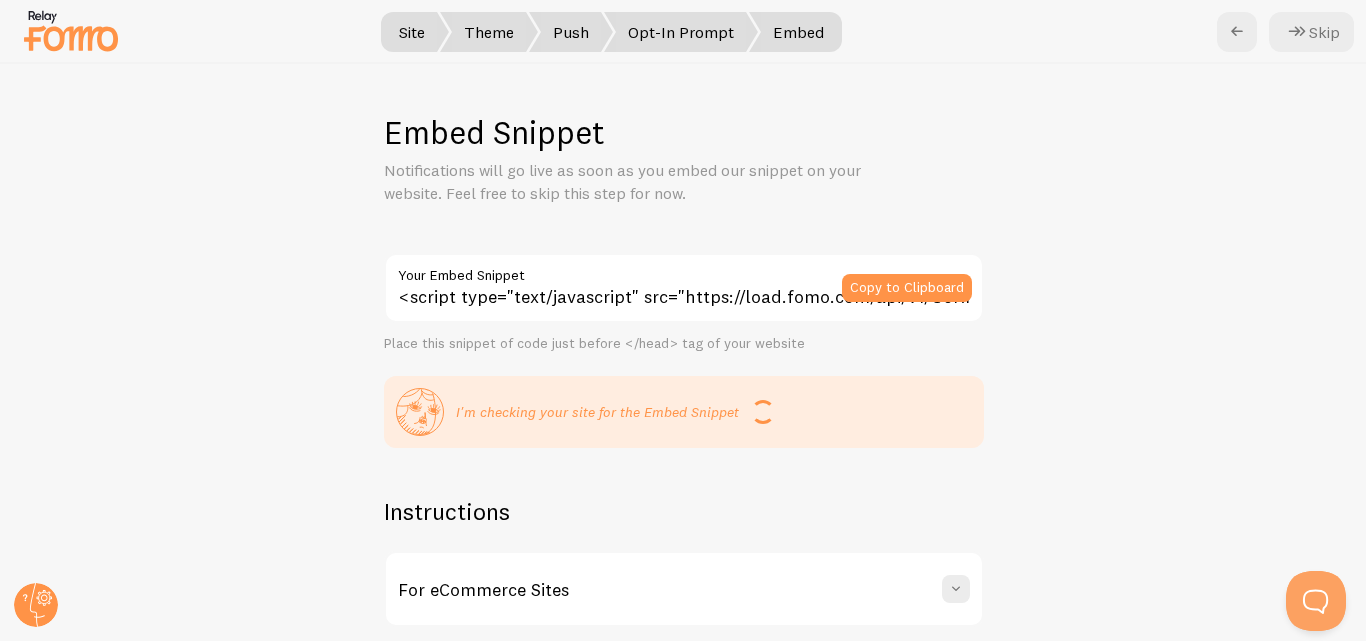 click at bounding box center (1297, 32) 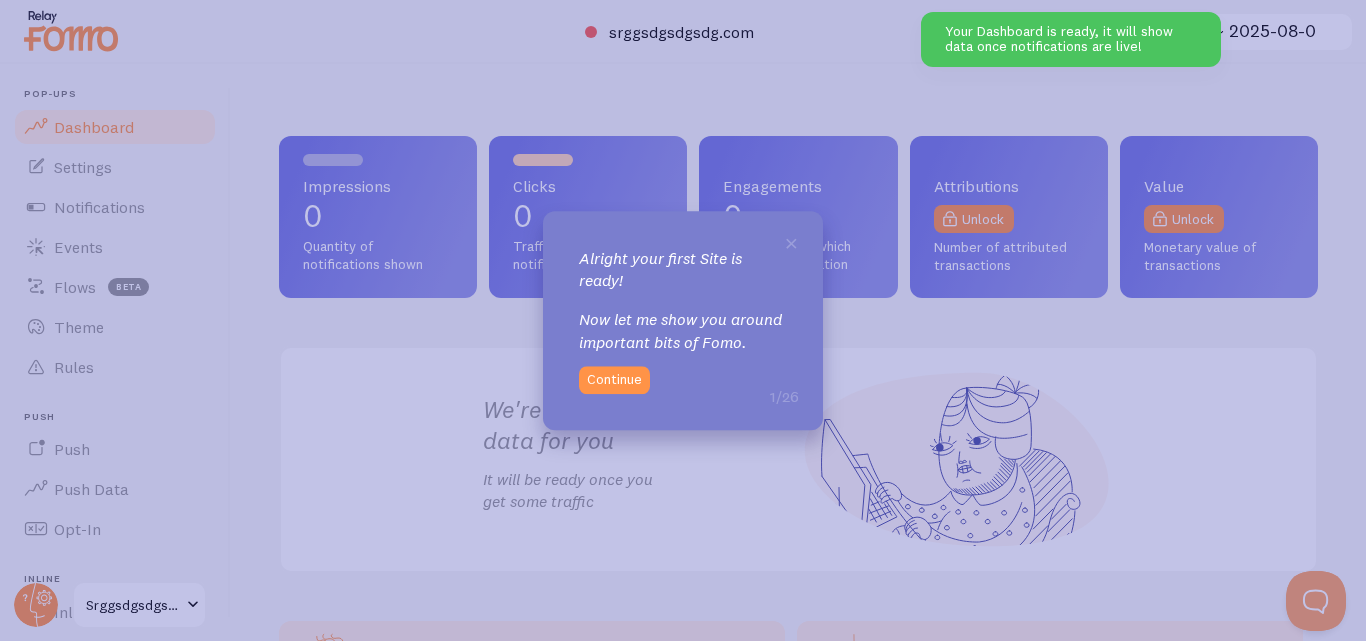 click on "Continue" at bounding box center (614, 380) 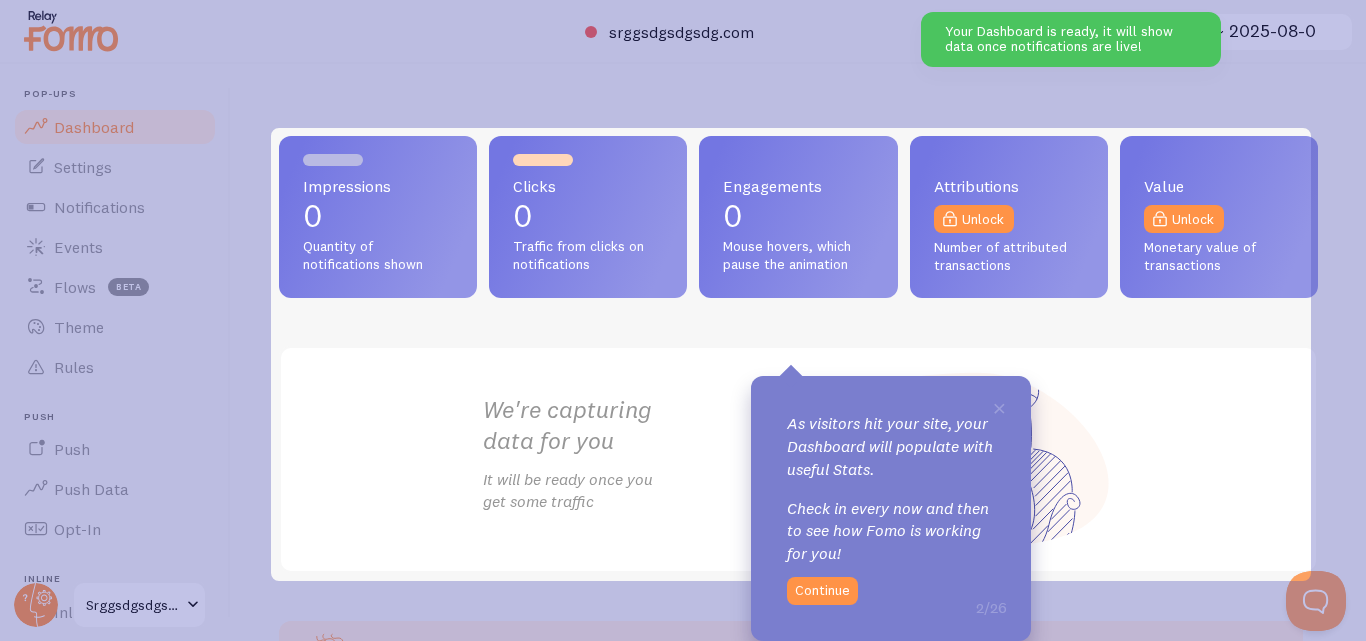 click on "Impressions
0
Quantity of notifications shown
Clicks
0
Traffic from clicks on notifications
Engagements
0
Mouse hovers, which pause the animation
Attributions
Unlock
Number of attributed transactions
Value
Unlock
Monetary value of transactions       We're capturing  data for you     It will be ready once you  get some traffic                   Earn commission
Share Fomo and earn up to 25% ongoing revenue on all new
signups
Enjoy more Stats
Connect Google Analytics to see Conversions & Sales
metrics" at bounding box center (798, 352) 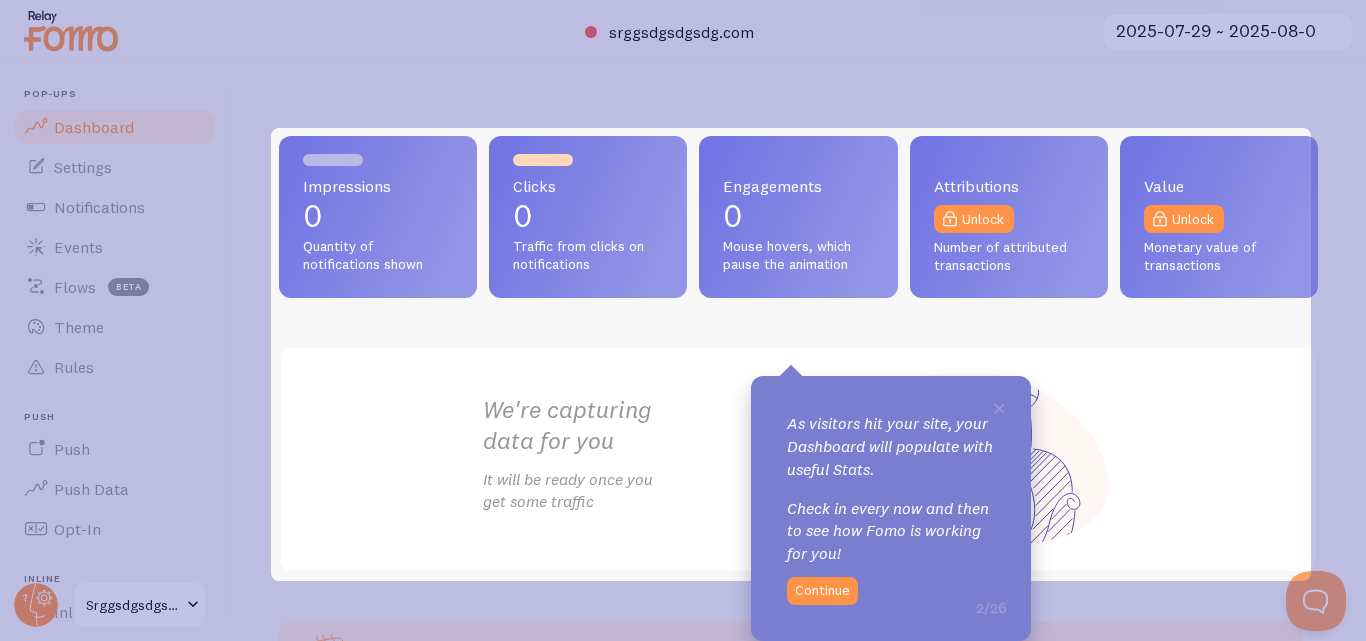 click on "Continue" at bounding box center (822, 591) 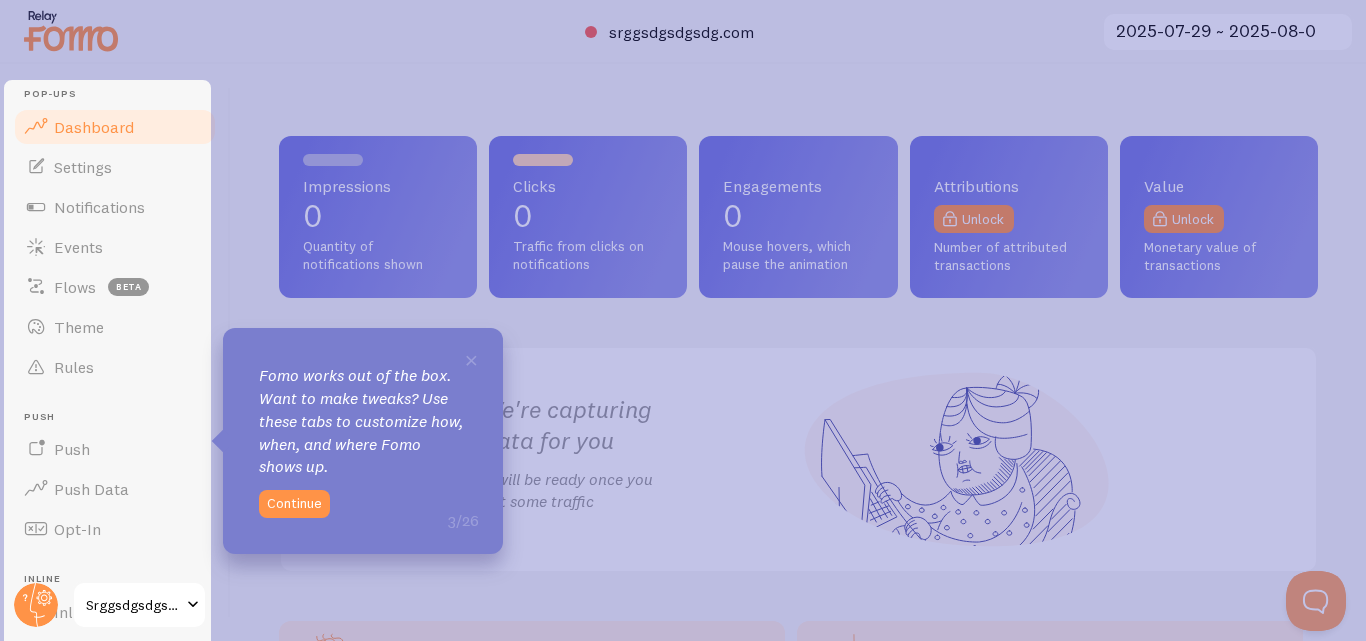 click on "3/26 Continue" at bounding box center (363, 504) 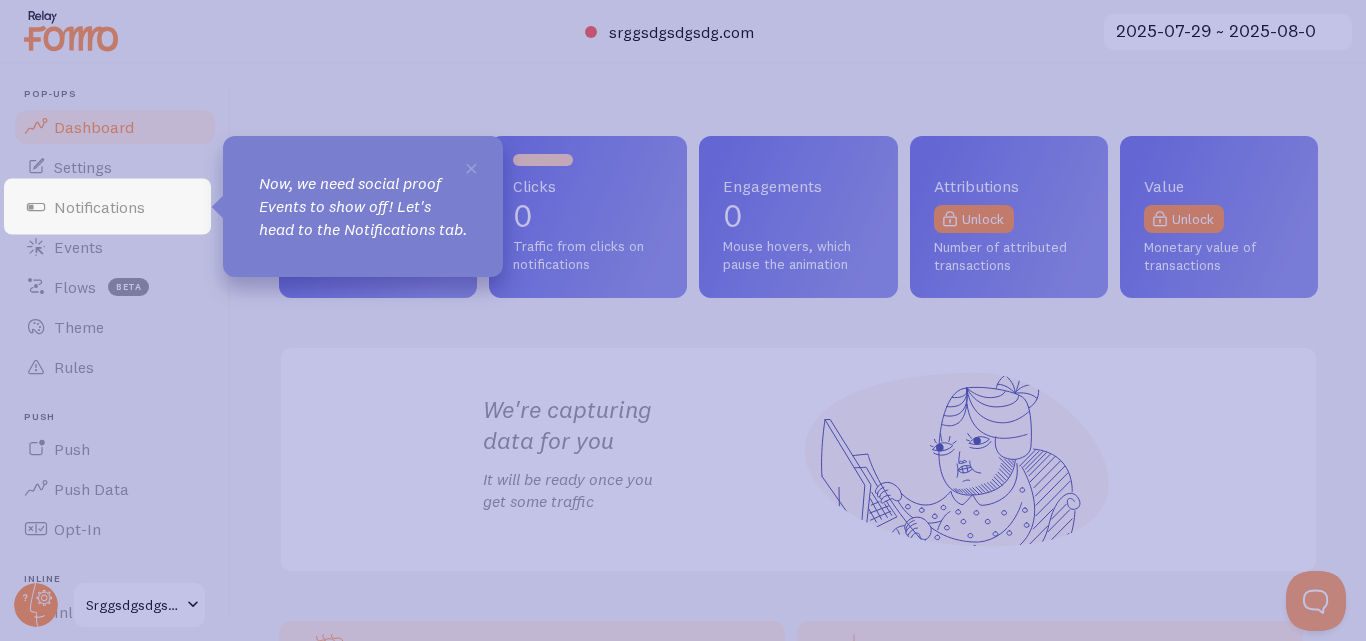 click on "Now, we need social proof Events to show off! Let's head to the Notifications tab." at bounding box center [363, 206] 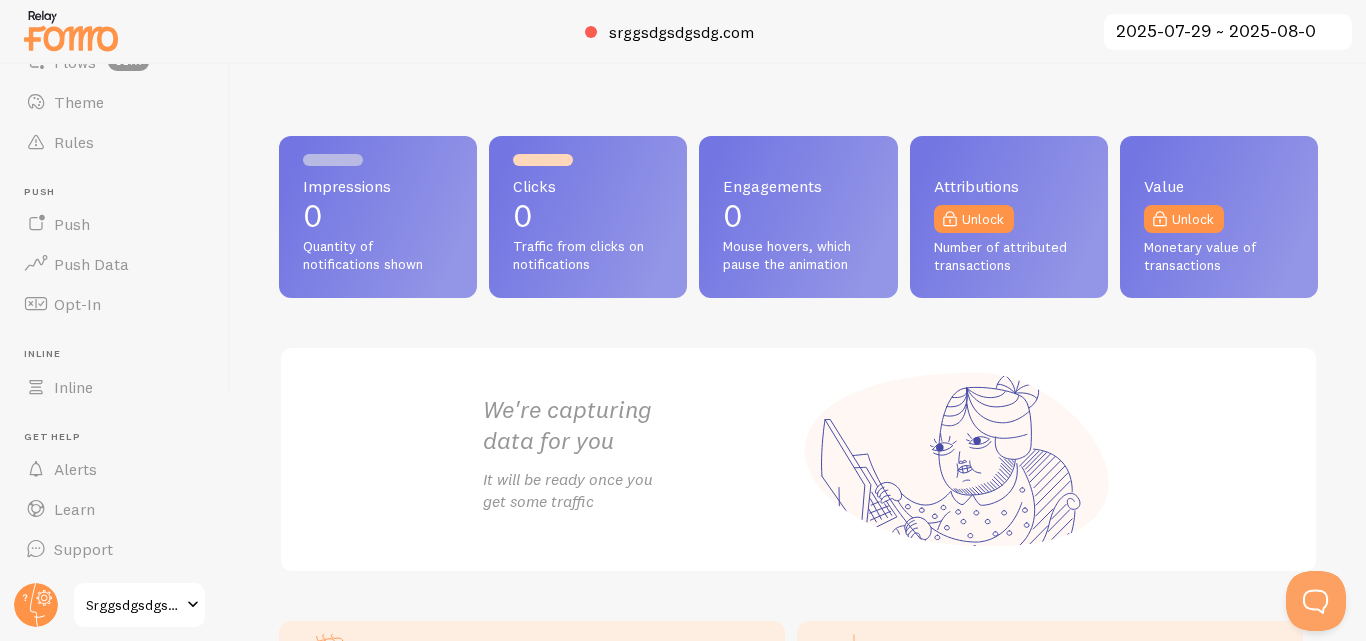 scroll, scrollTop: 0, scrollLeft: 0, axis: both 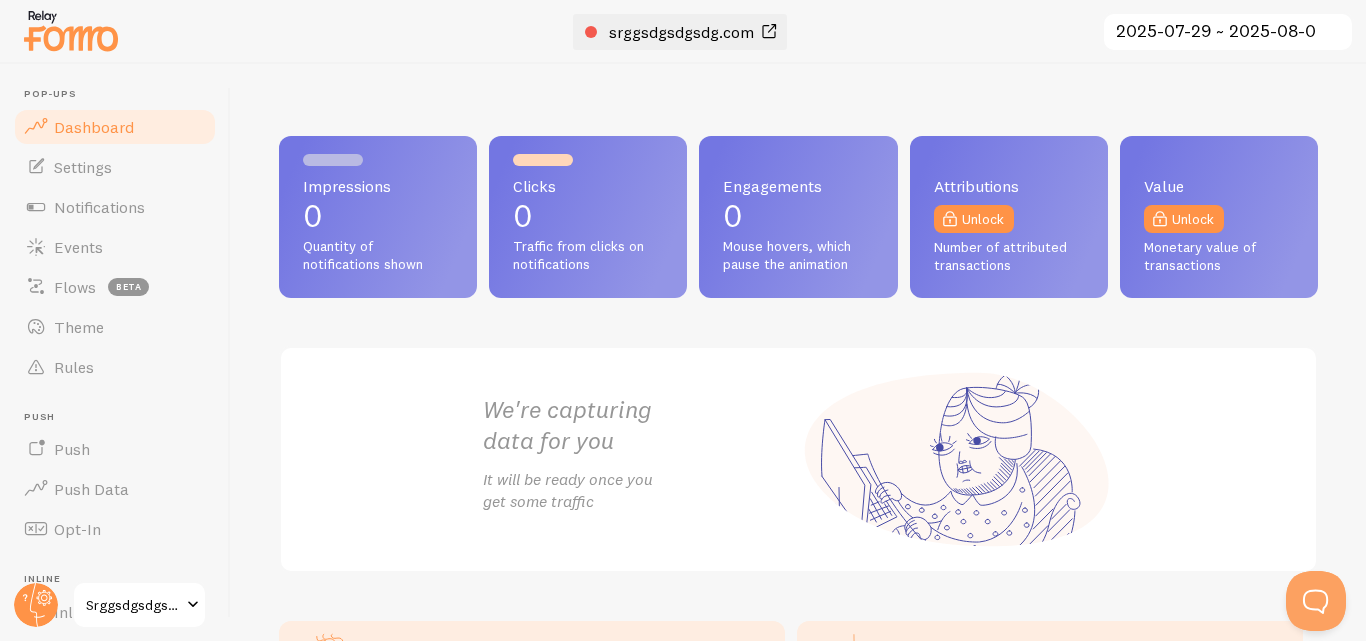click on "srggsdgsdgsdg.com" at bounding box center [681, 32] 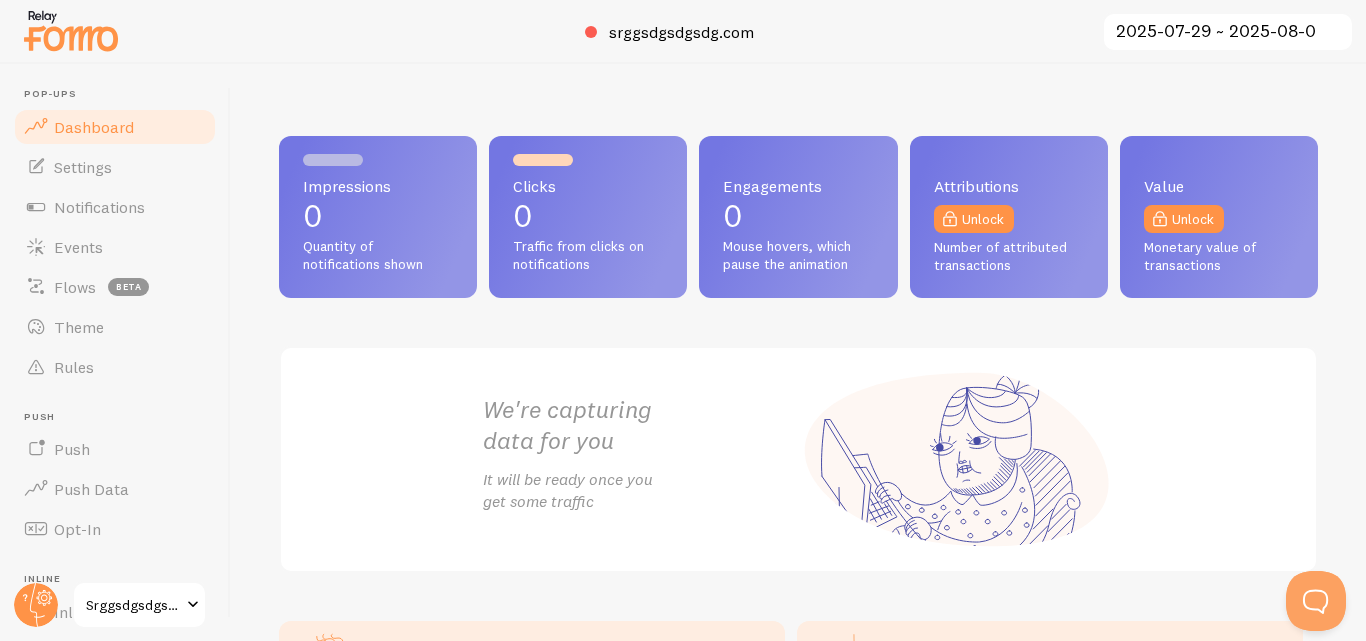 scroll, scrollTop: 180, scrollLeft: 0, axis: vertical 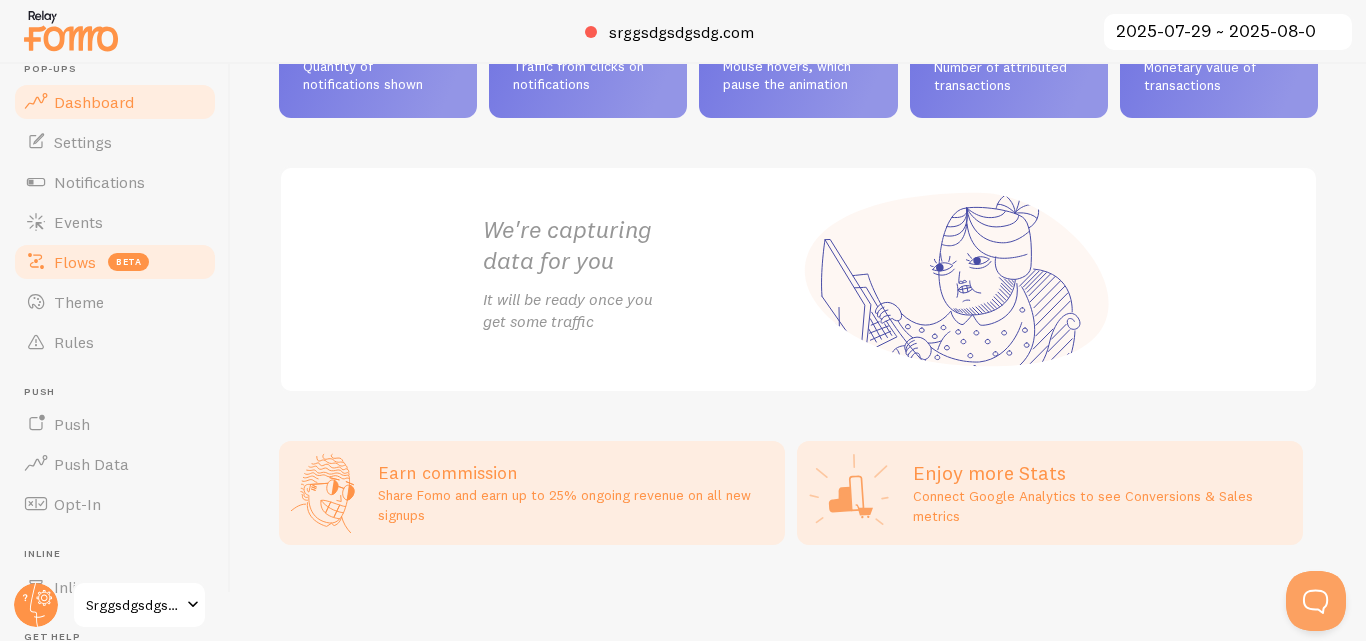 click on "Flows
beta" at bounding box center (115, 262) 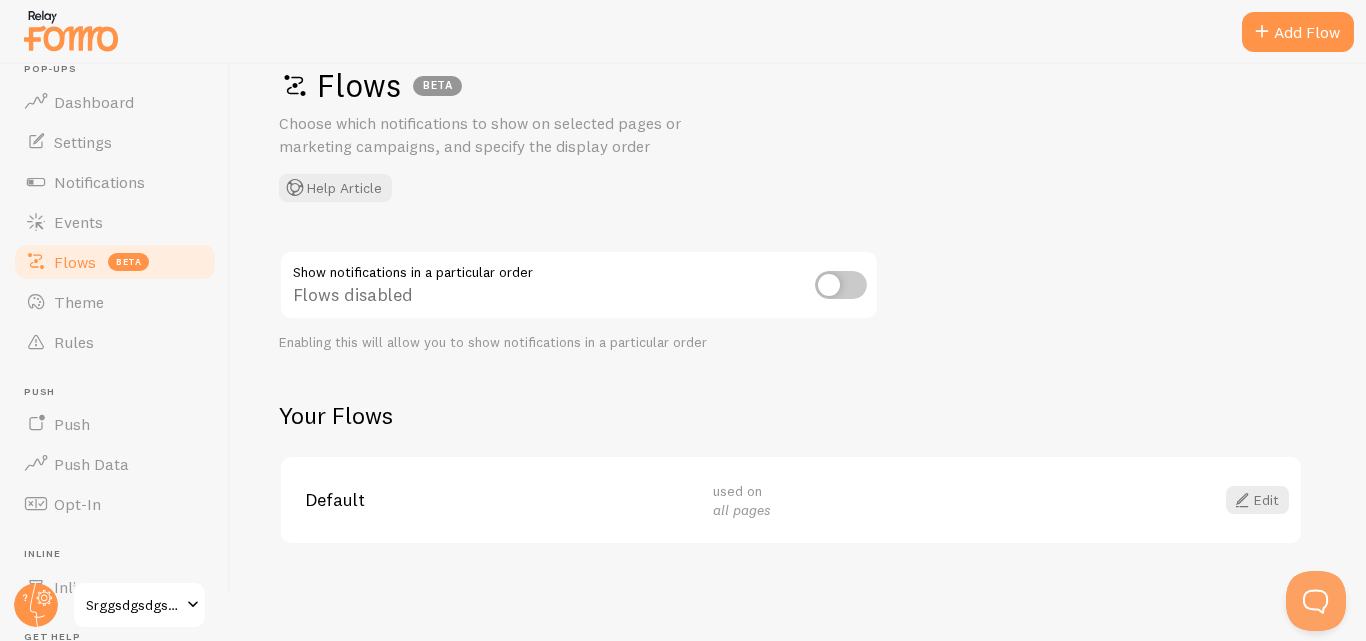 scroll, scrollTop: 0, scrollLeft: 0, axis: both 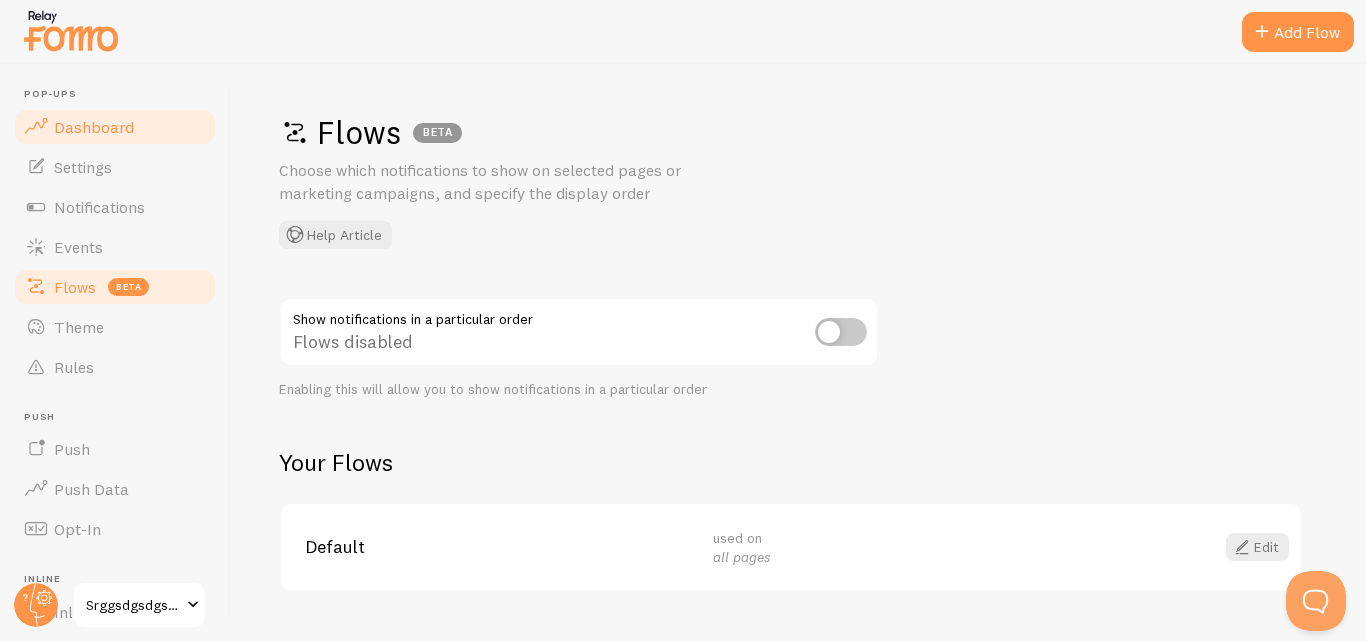 click on "Dashboard" at bounding box center (94, 127) 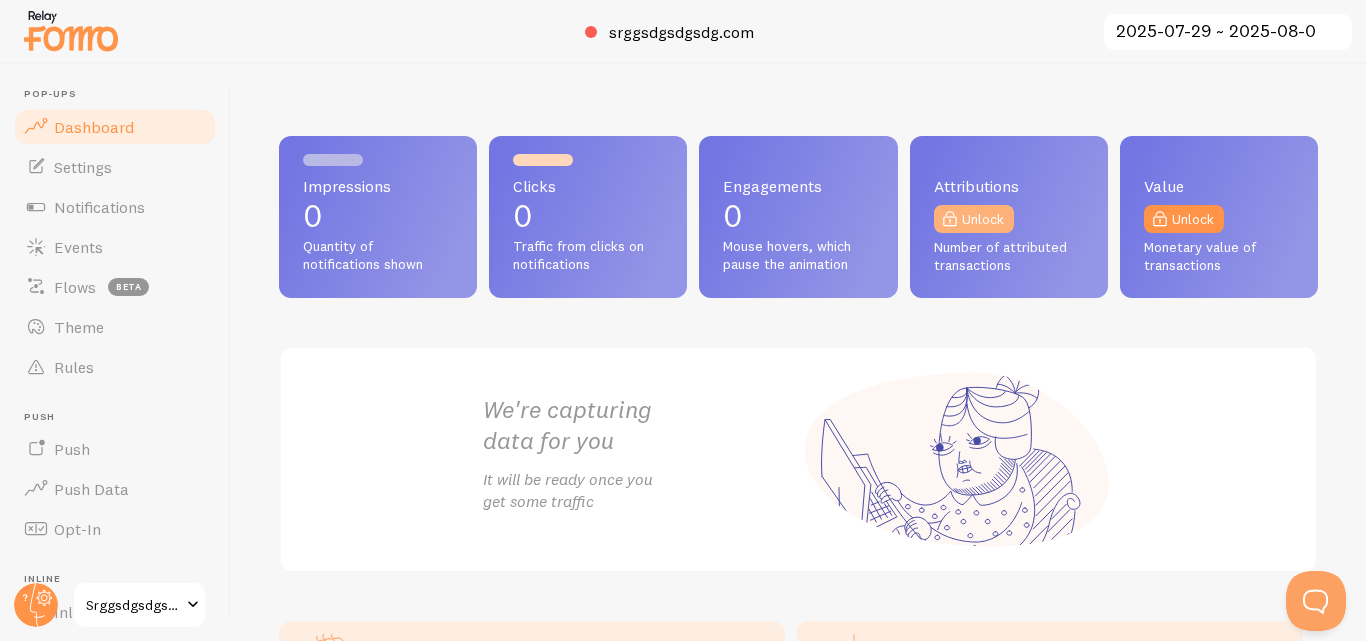 click on "Unlock" at bounding box center [974, 219] 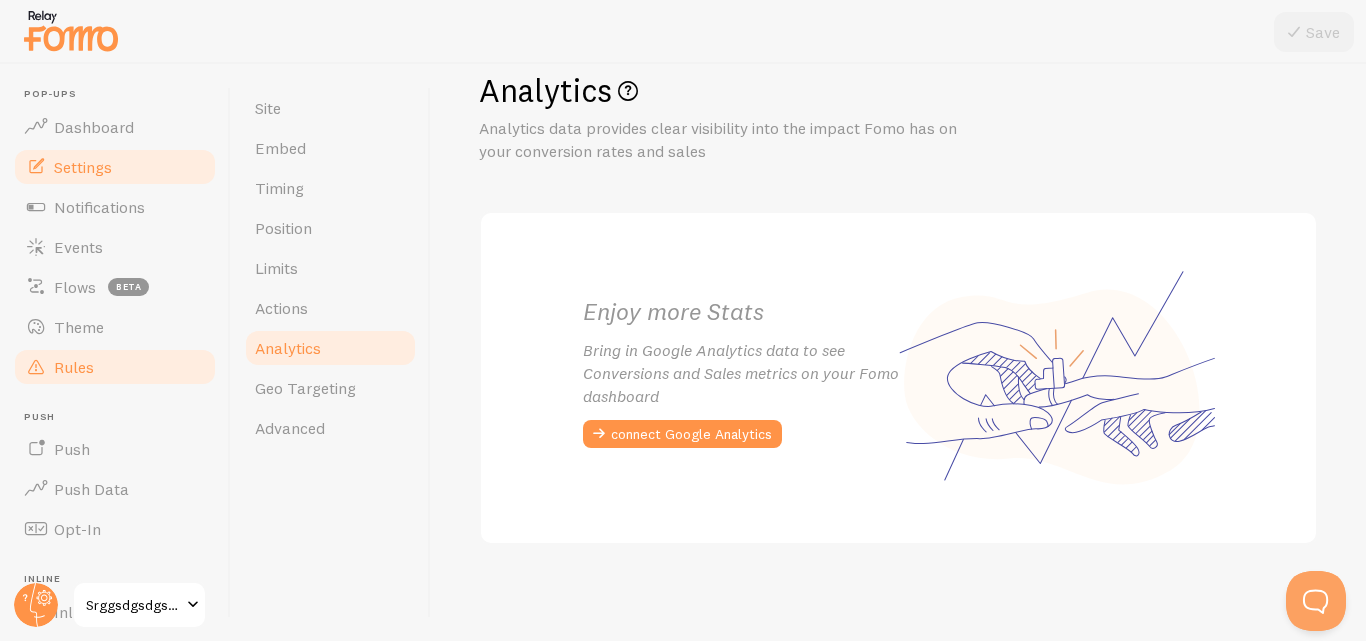 scroll, scrollTop: 0, scrollLeft: 0, axis: both 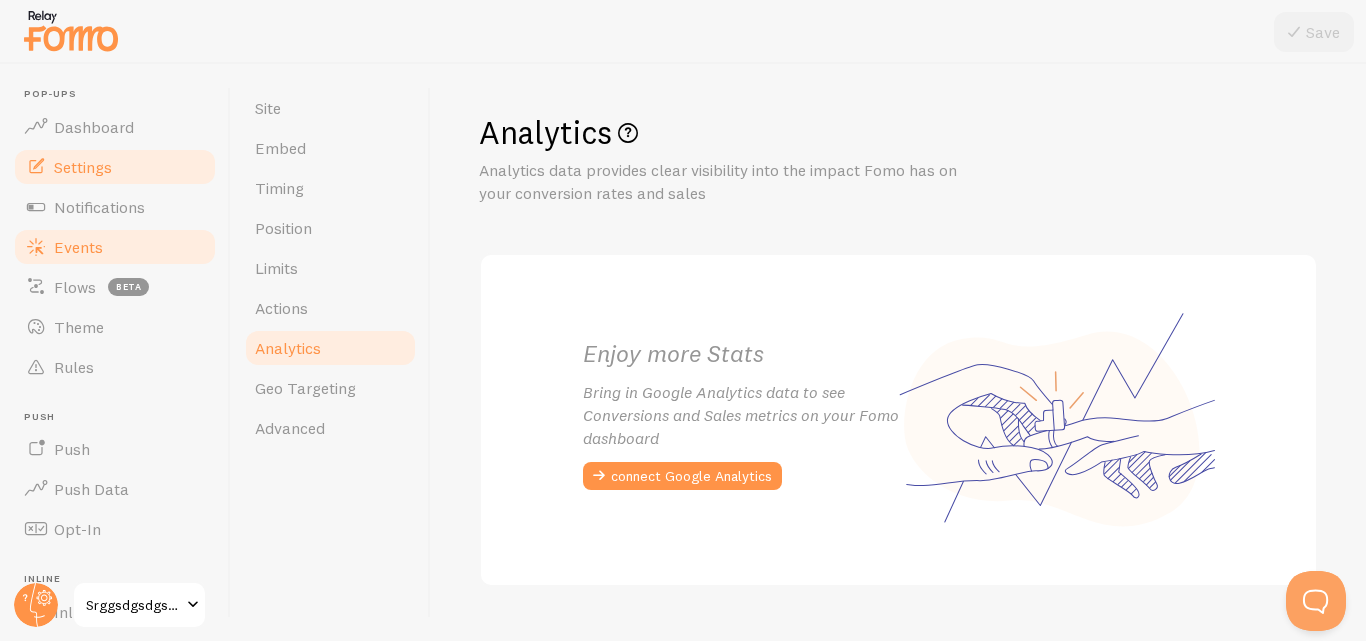 click on "Events" at bounding box center (78, 247) 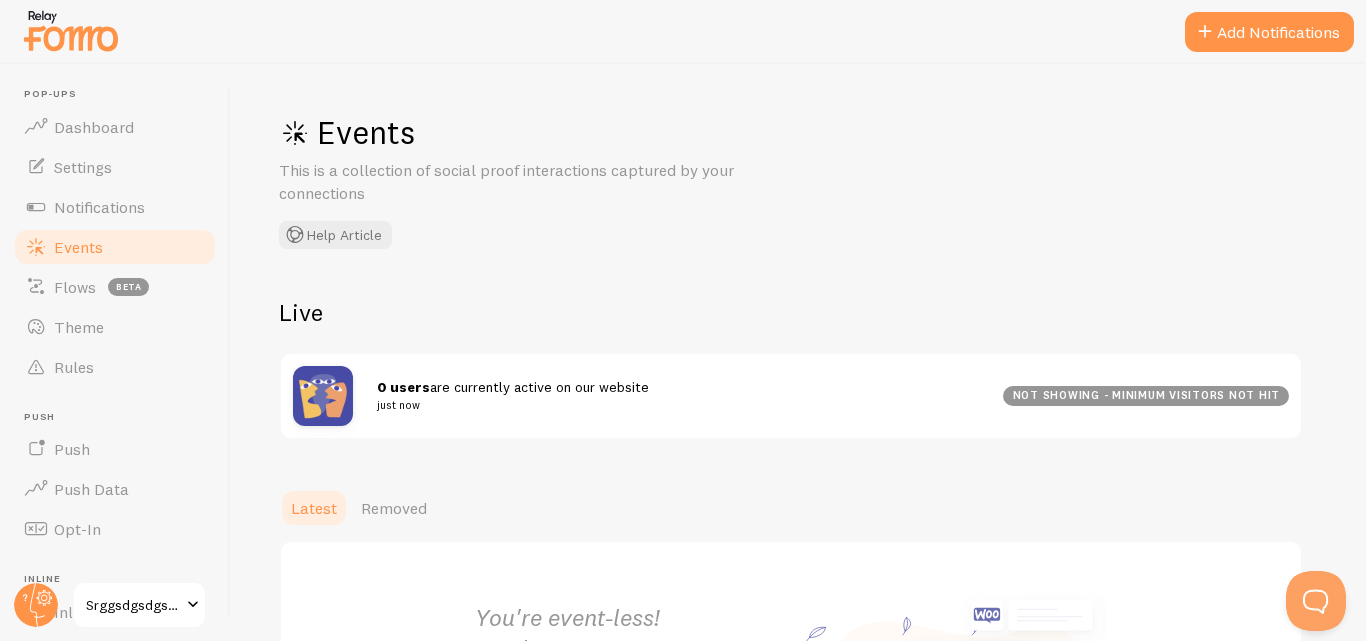 scroll, scrollTop: 251, scrollLeft: 0, axis: vertical 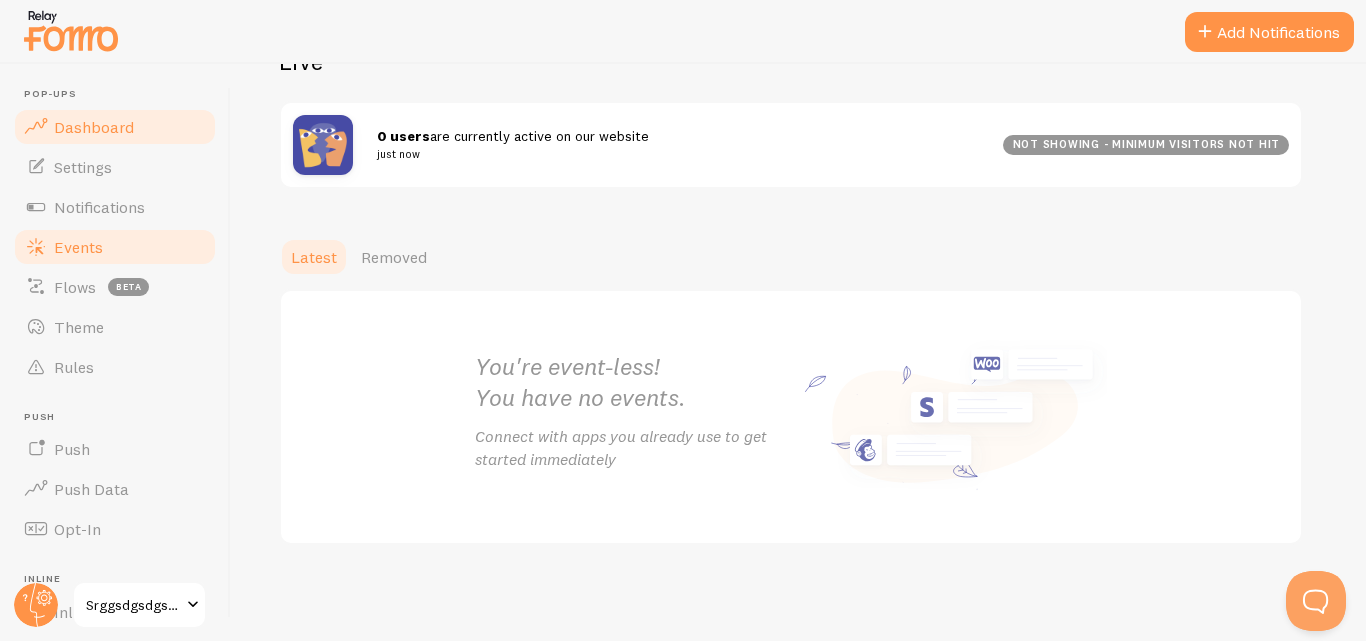 click on "Dashboard" at bounding box center (94, 127) 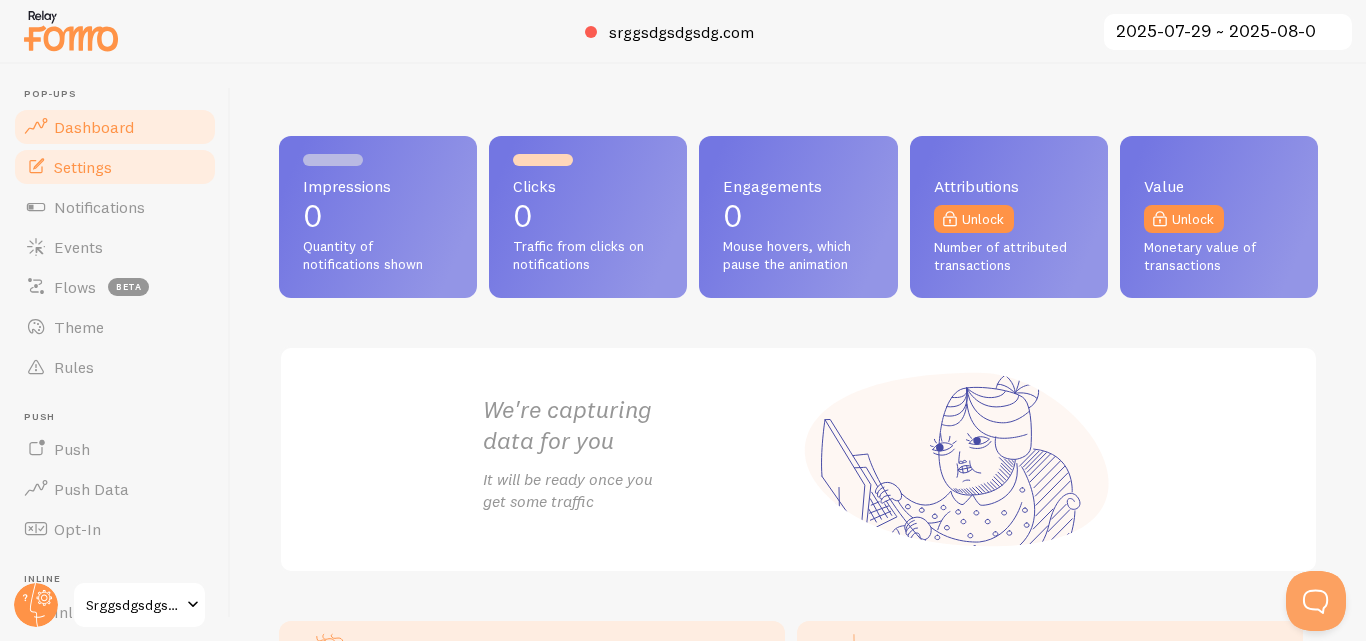 click on "Settings" at bounding box center [83, 167] 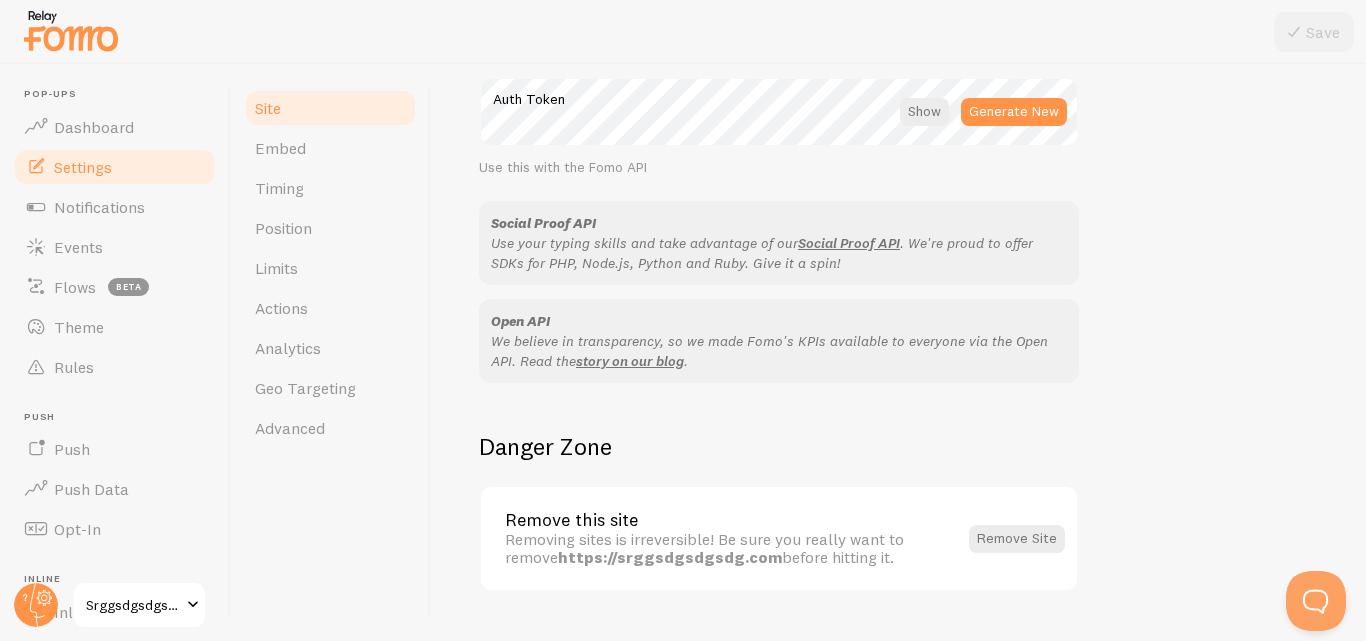 scroll, scrollTop: 1230, scrollLeft: 0, axis: vertical 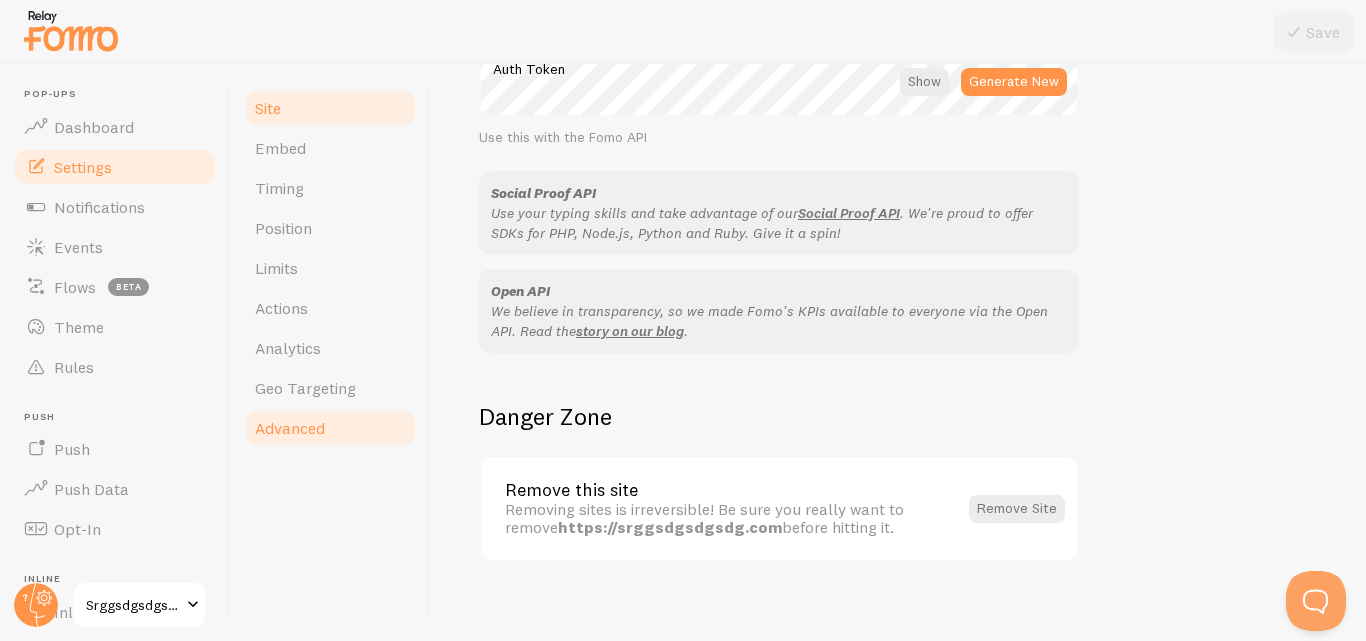 click on "Site
Embed
Timing
Position
Limits
Actions
Analytics
Geo Targeting
Advanced" at bounding box center (330, 268) 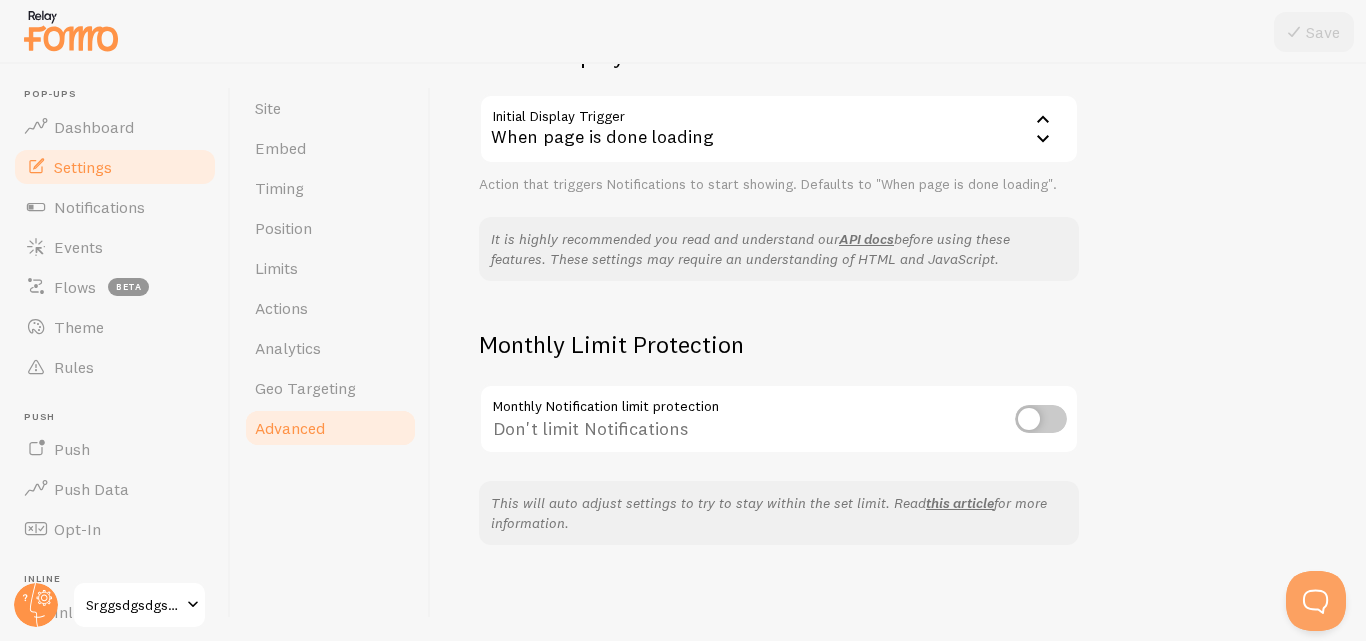 scroll, scrollTop: 0, scrollLeft: 0, axis: both 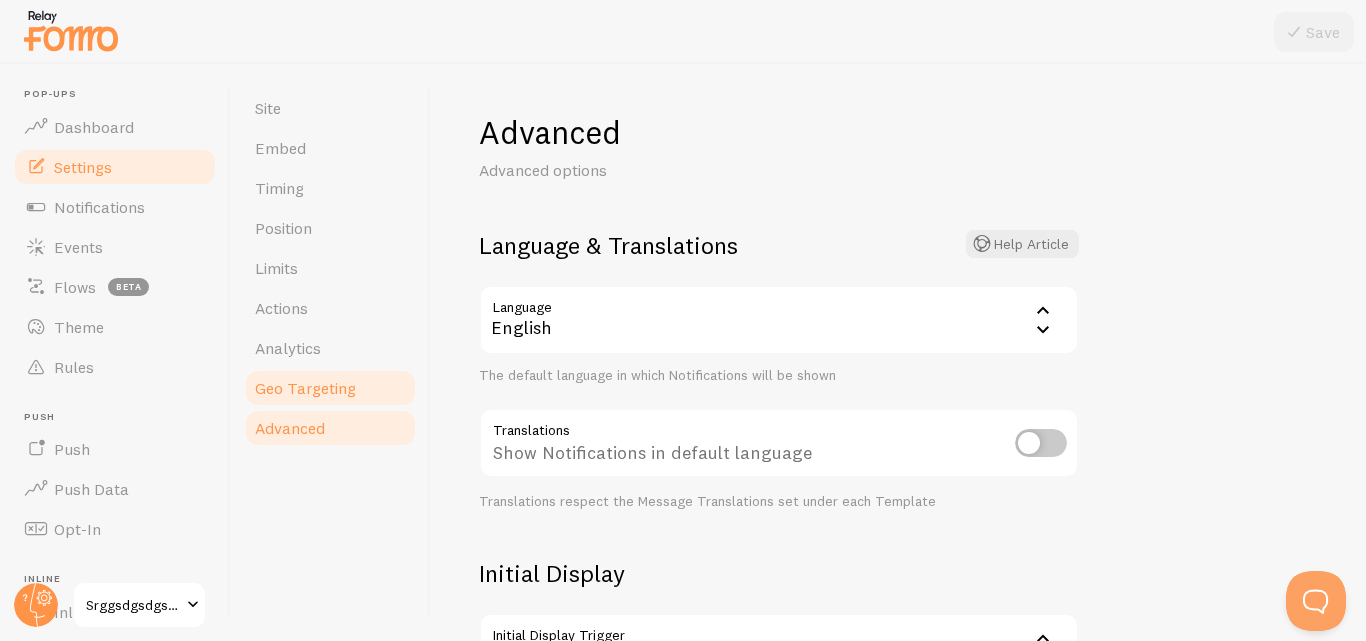 click on "Geo Targeting" at bounding box center [305, 388] 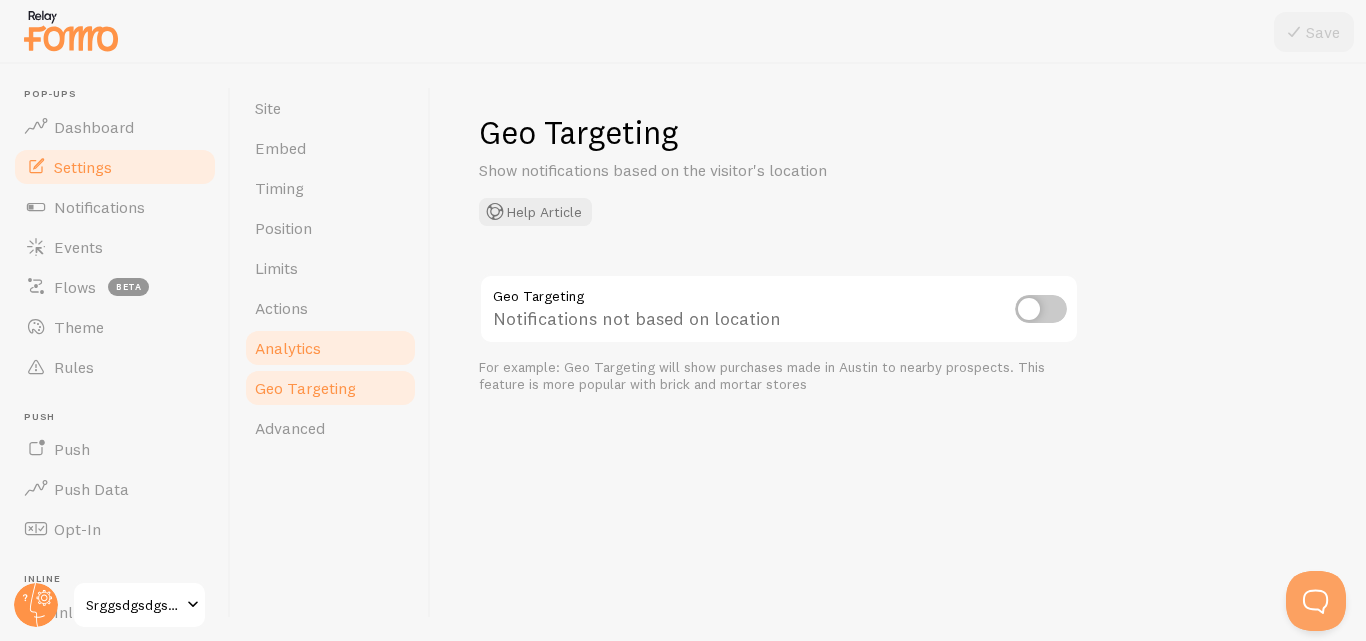 click on "Analytics" at bounding box center [288, 348] 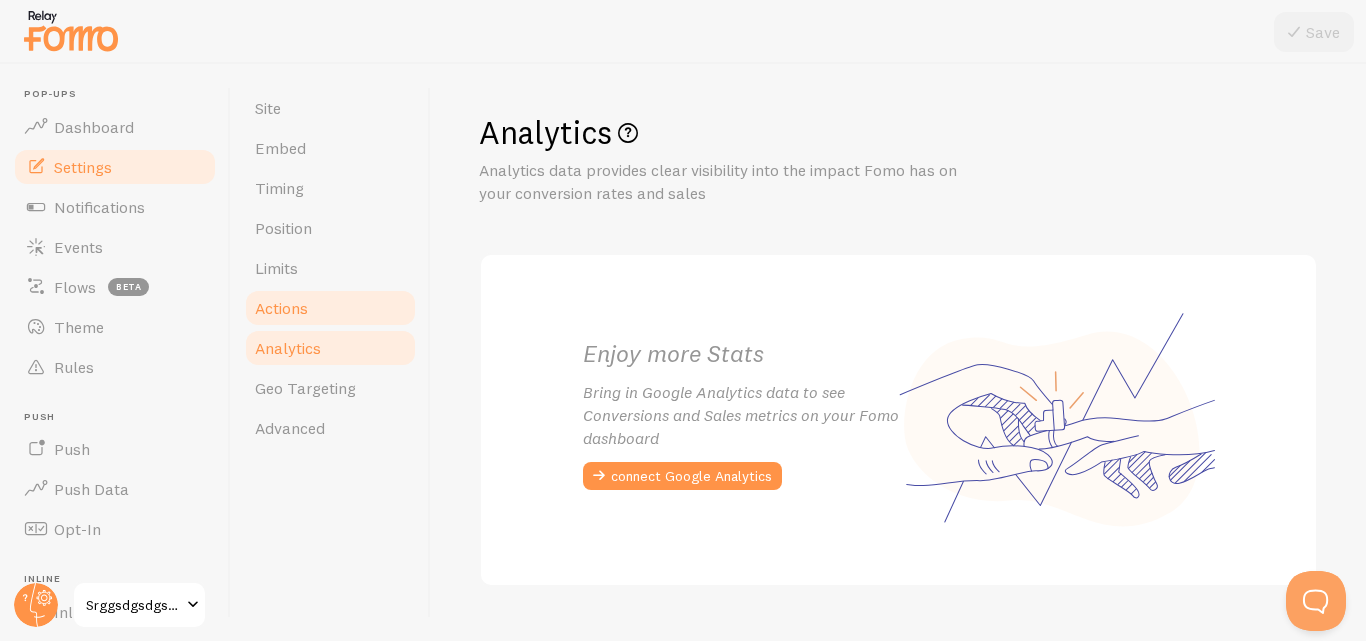 click on "Actions" at bounding box center (330, 308) 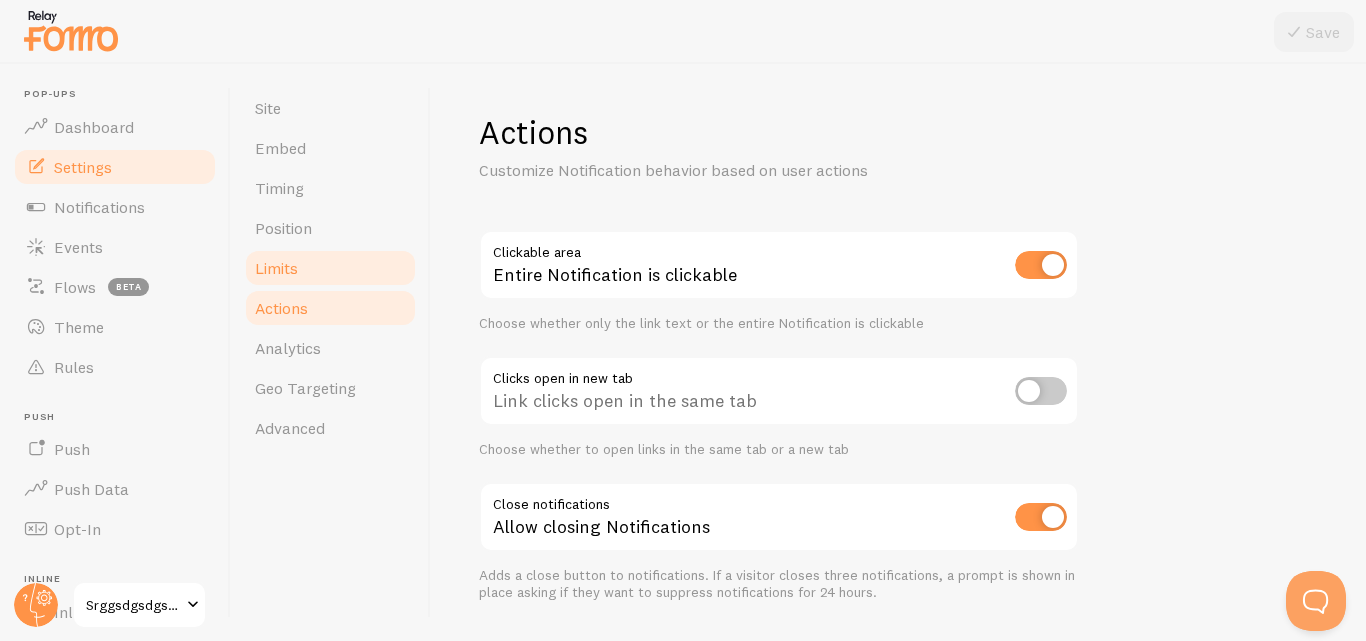 click on "Limits" at bounding box center (330, 268) 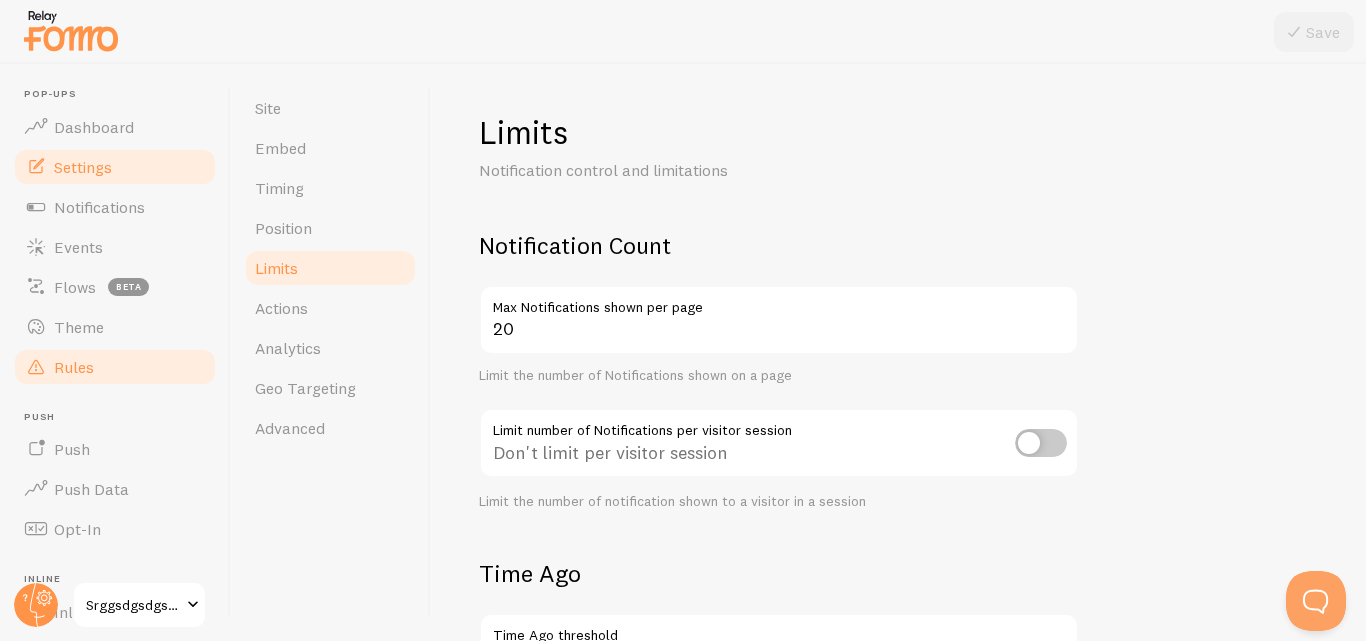 click on "Rules" at bounding box center [115, 367] 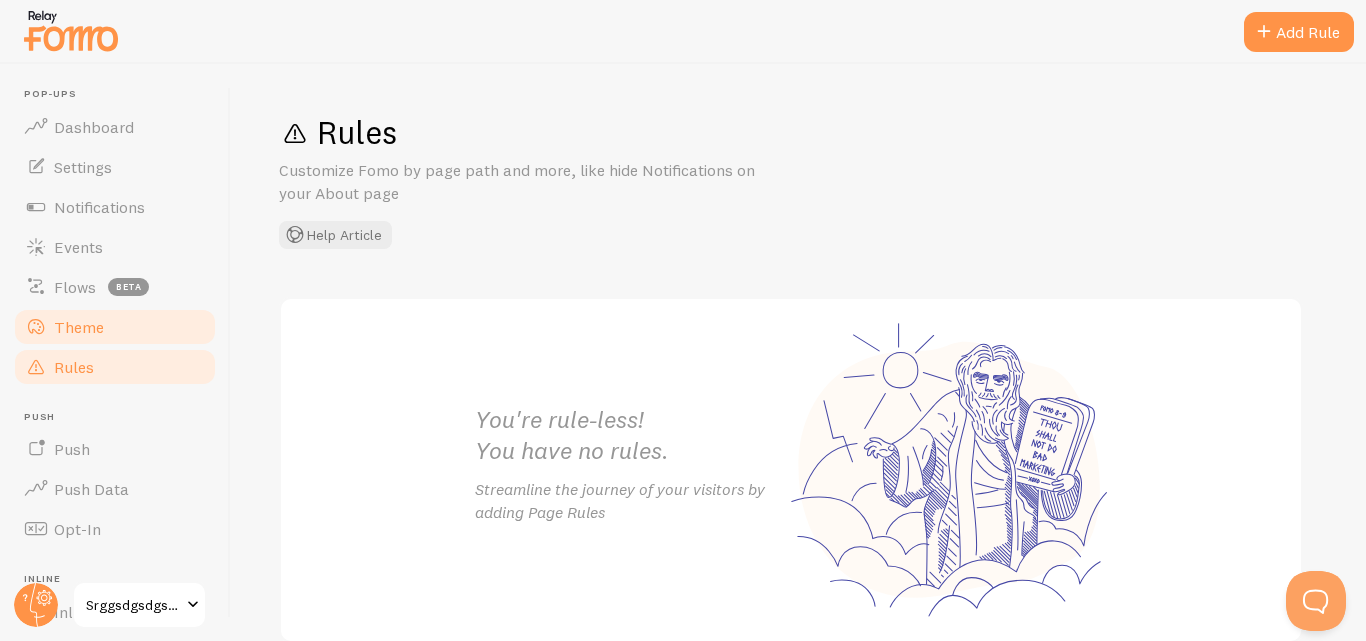 click on "Theme" at bounding box center [115, 327] 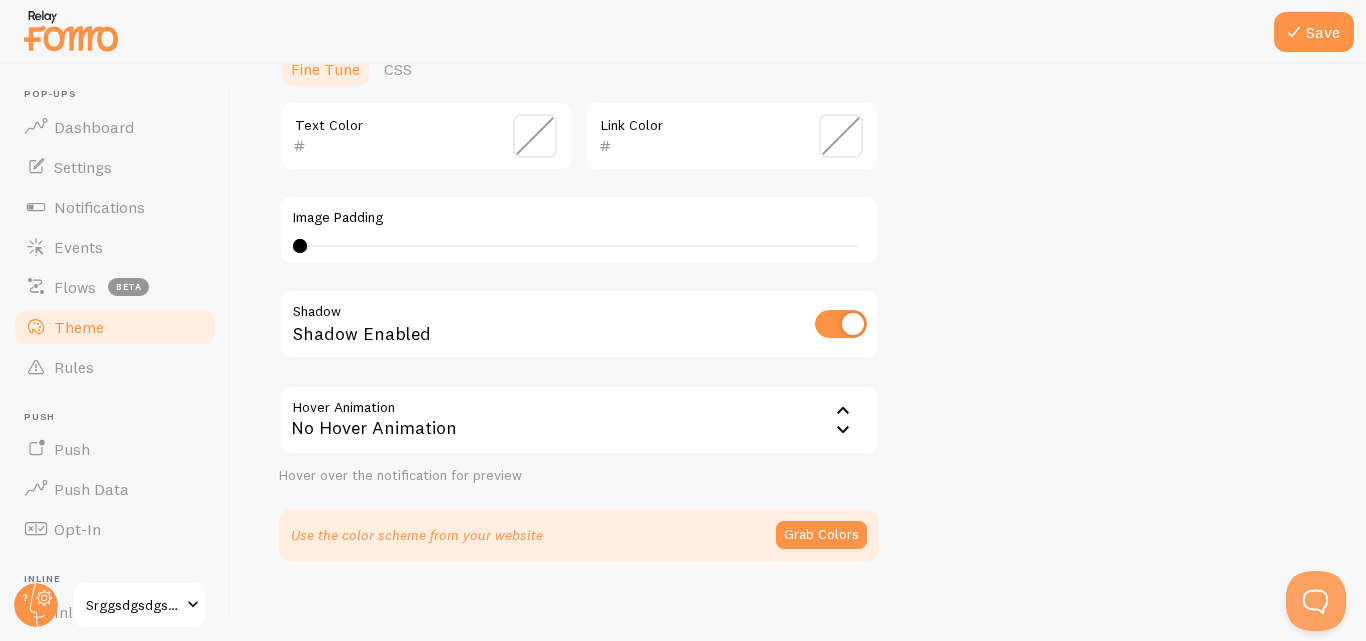 scroll, scrollTop: 516, scrollLeft: 0, axis: vertical 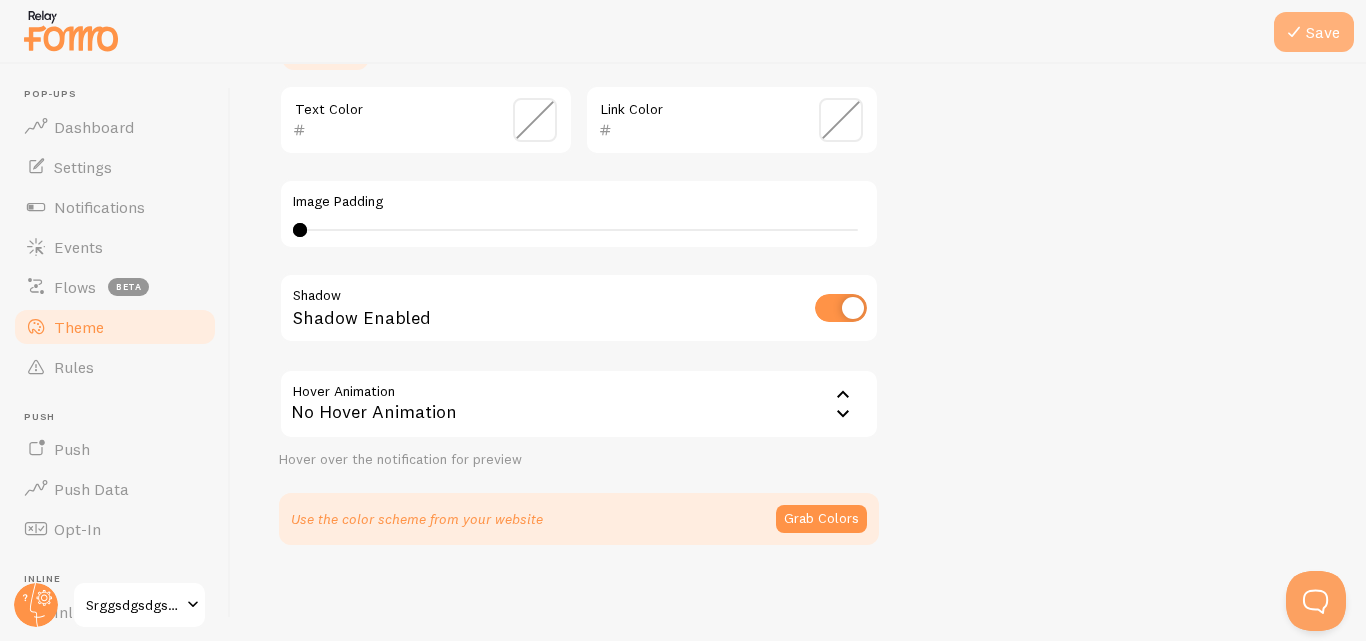 click on "Save" at bounding box center (1314, 32) 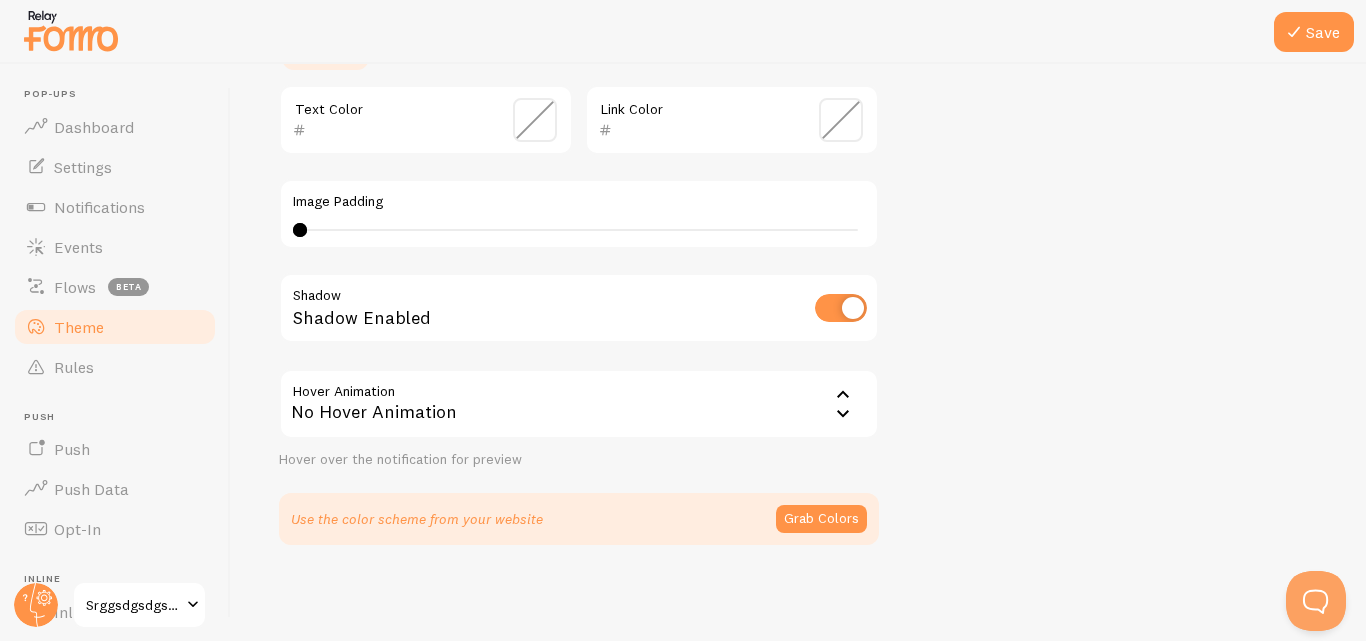 scroll, scrollTop: 225, scrollLeft: 0, axis: vertical 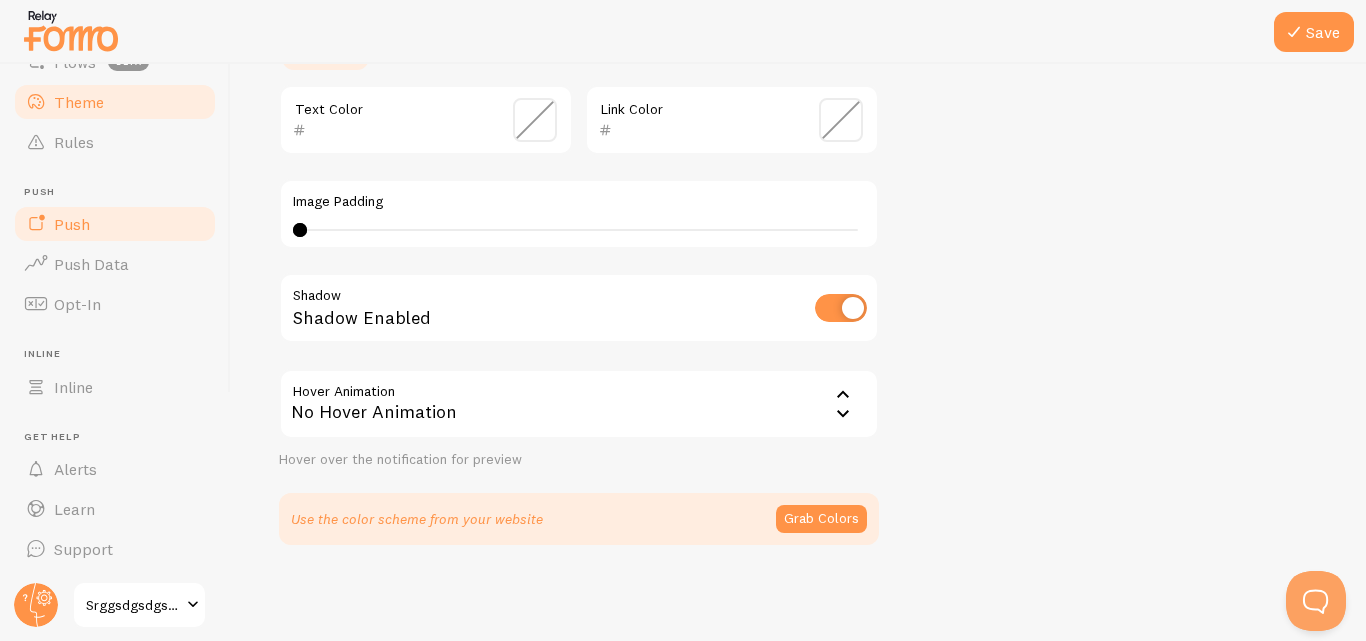 click on "Push" at bounding box center [115, 224] 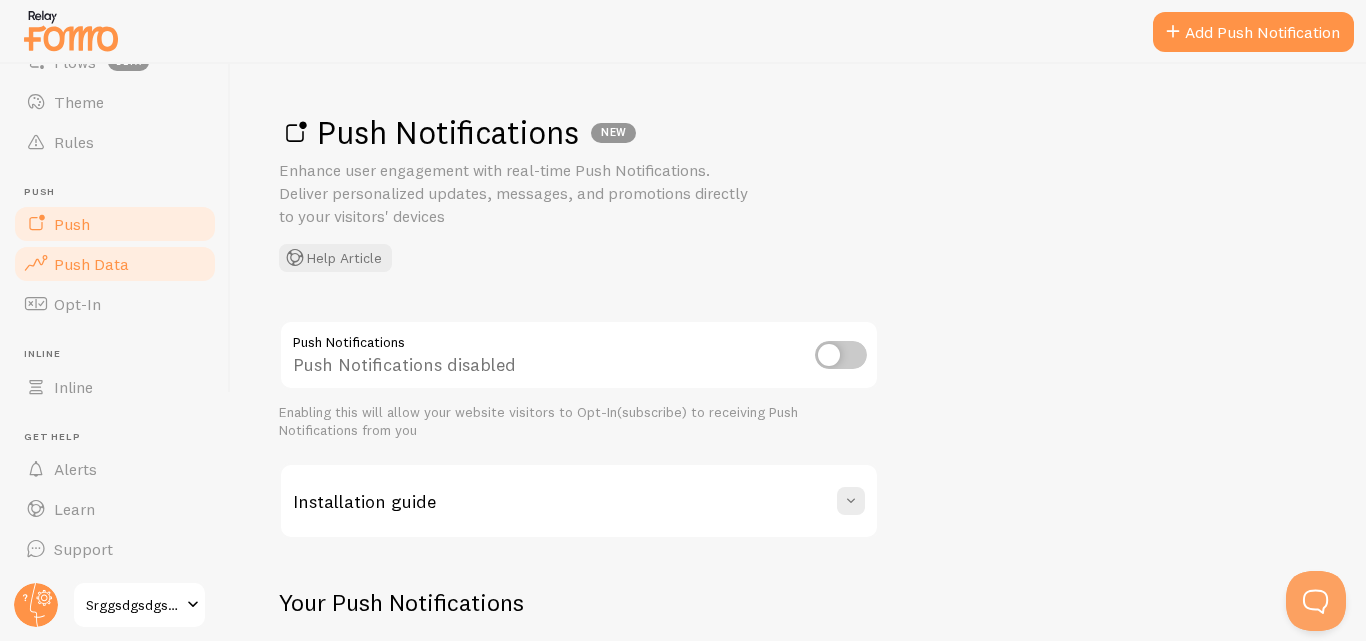 click on "Push Data" at bounding box center (91, 264) 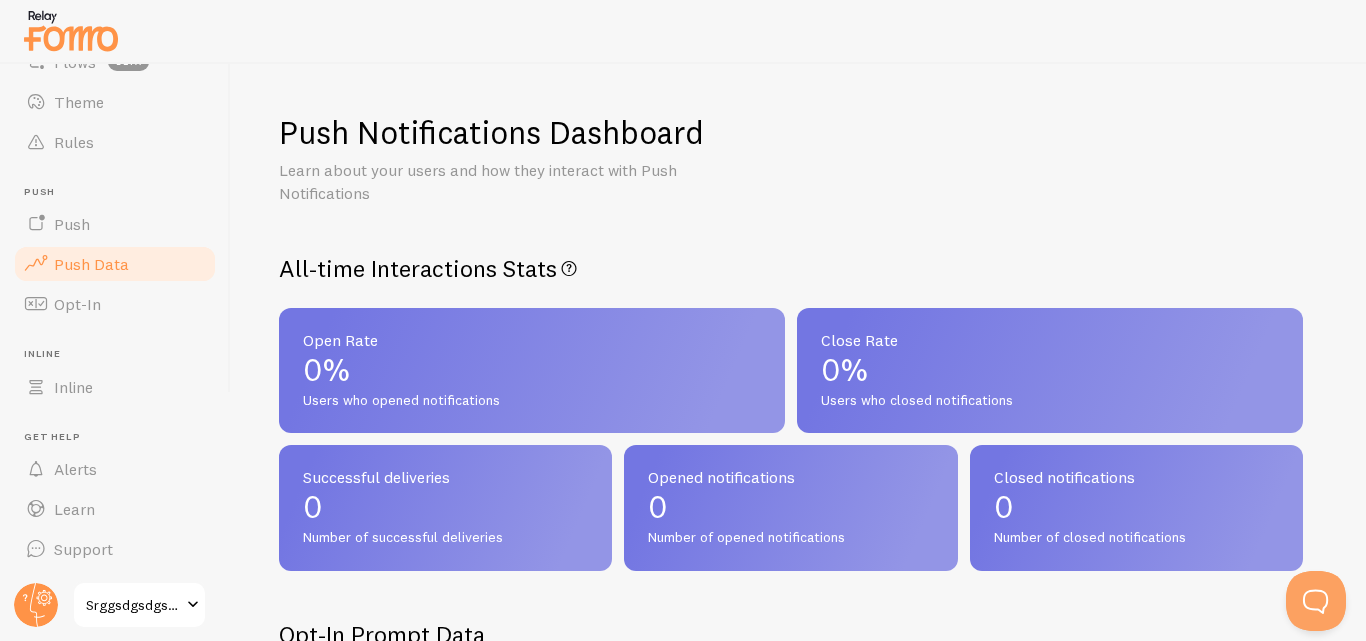 click on "Push Data" at bounding box center (91, 264) 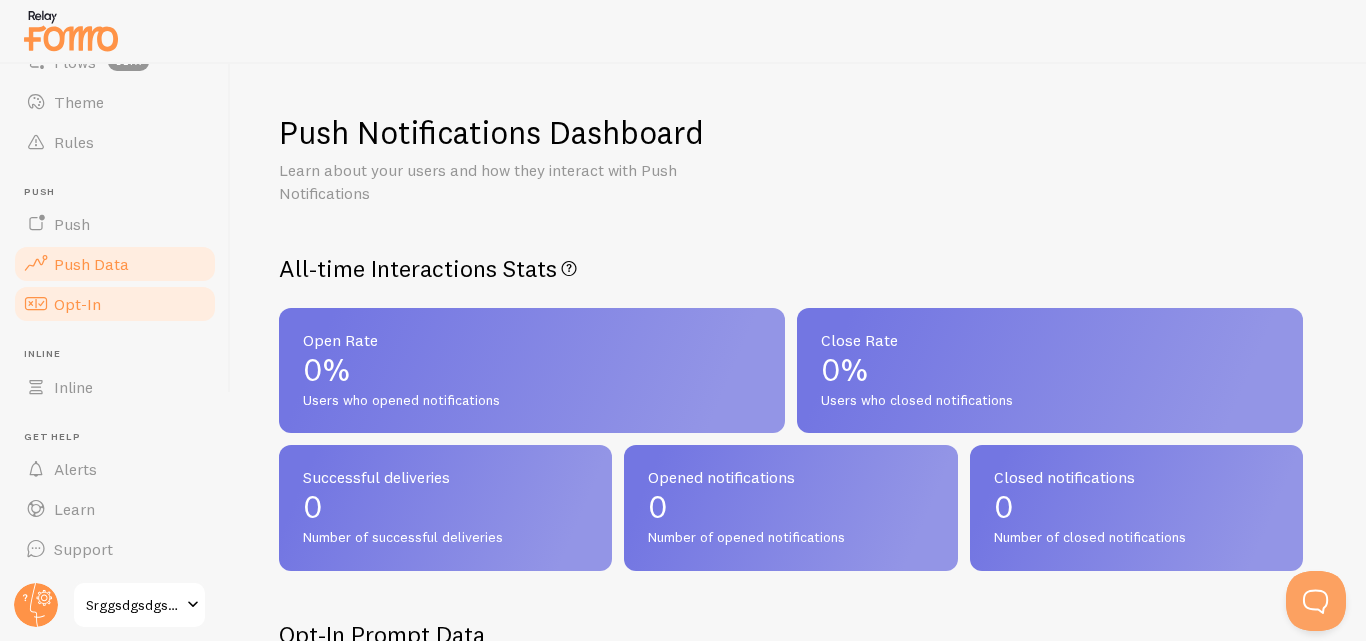 click on "Opt-In" at bounding box center [115, 304] 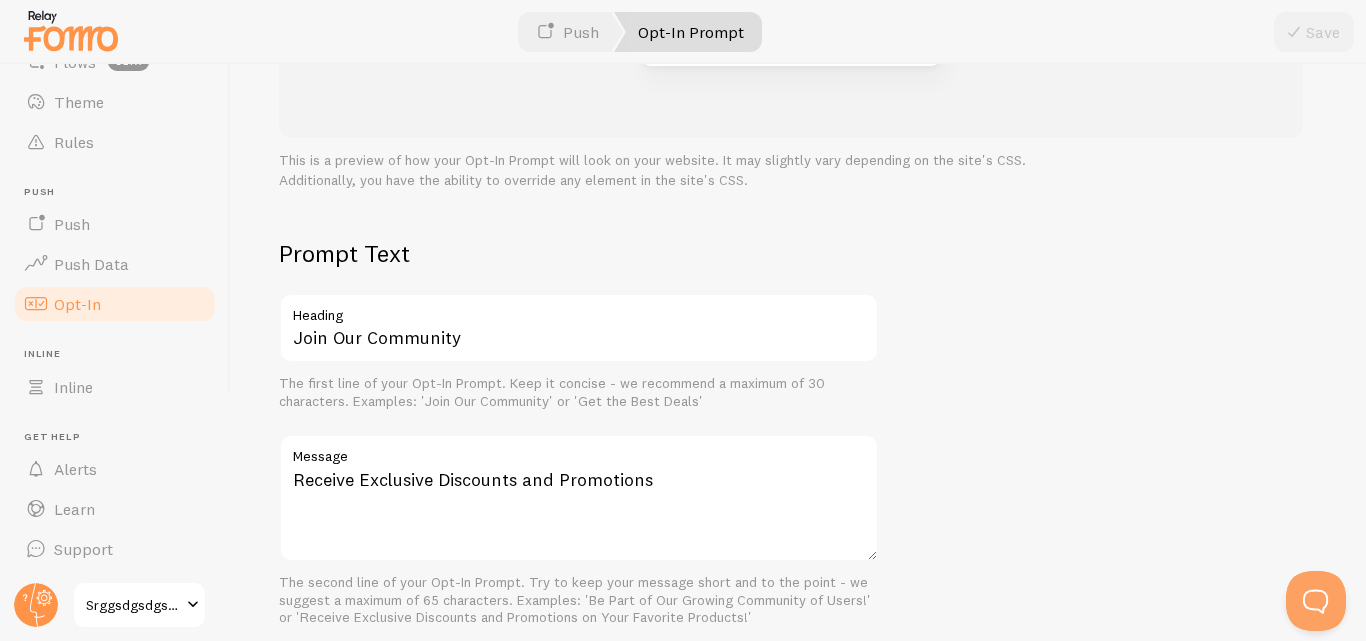 scroll, scrollTop: 500, scrollLeft: 0, axis: vertical 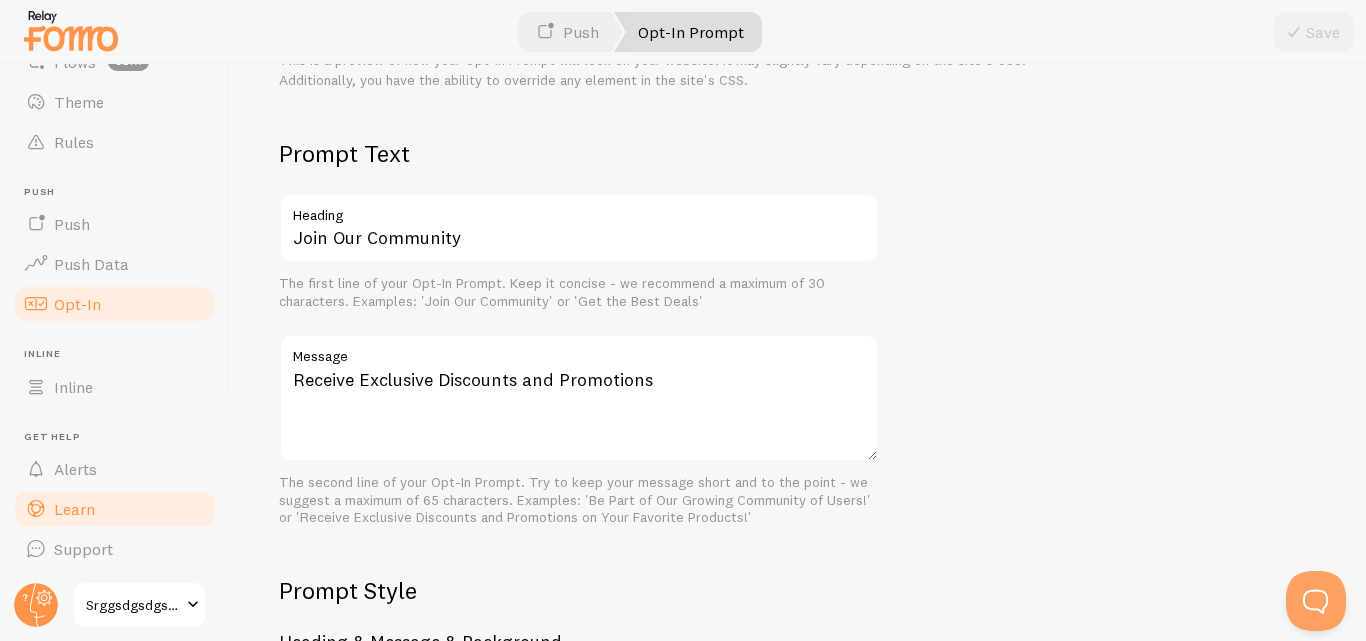 click on "Learn" at bounding box center [74, 509] 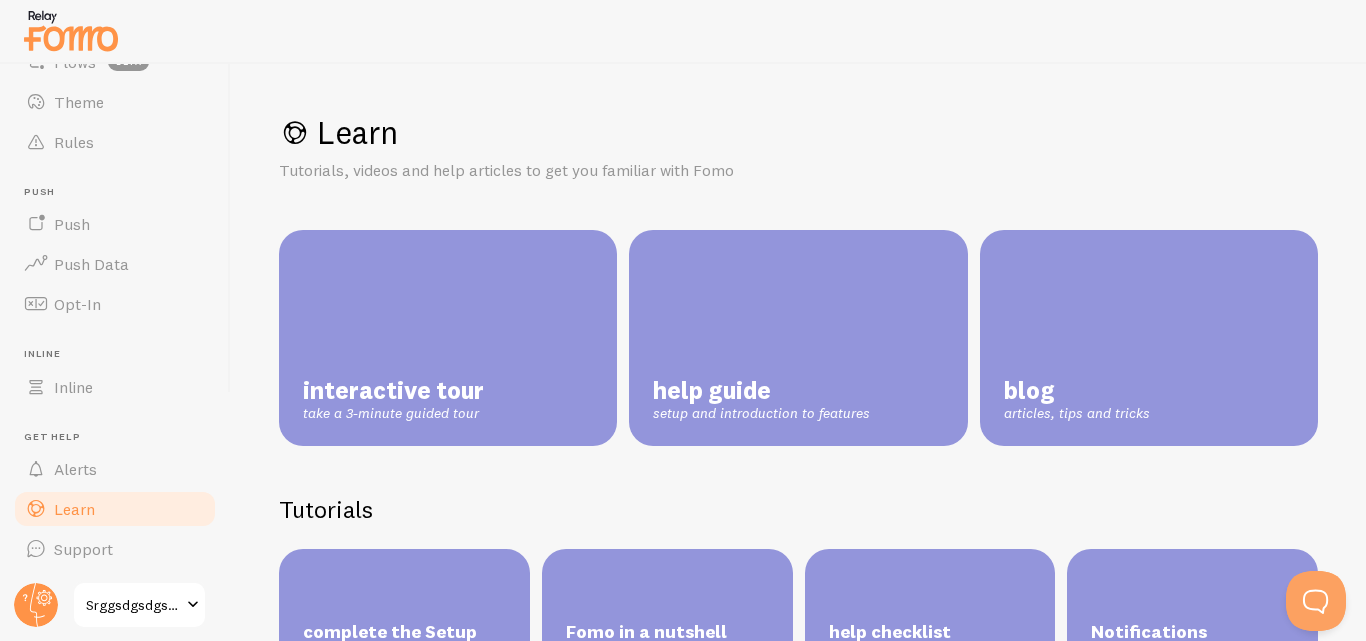 scroll, scrollTop: 412, scrollLeft: 0, axis: vertical 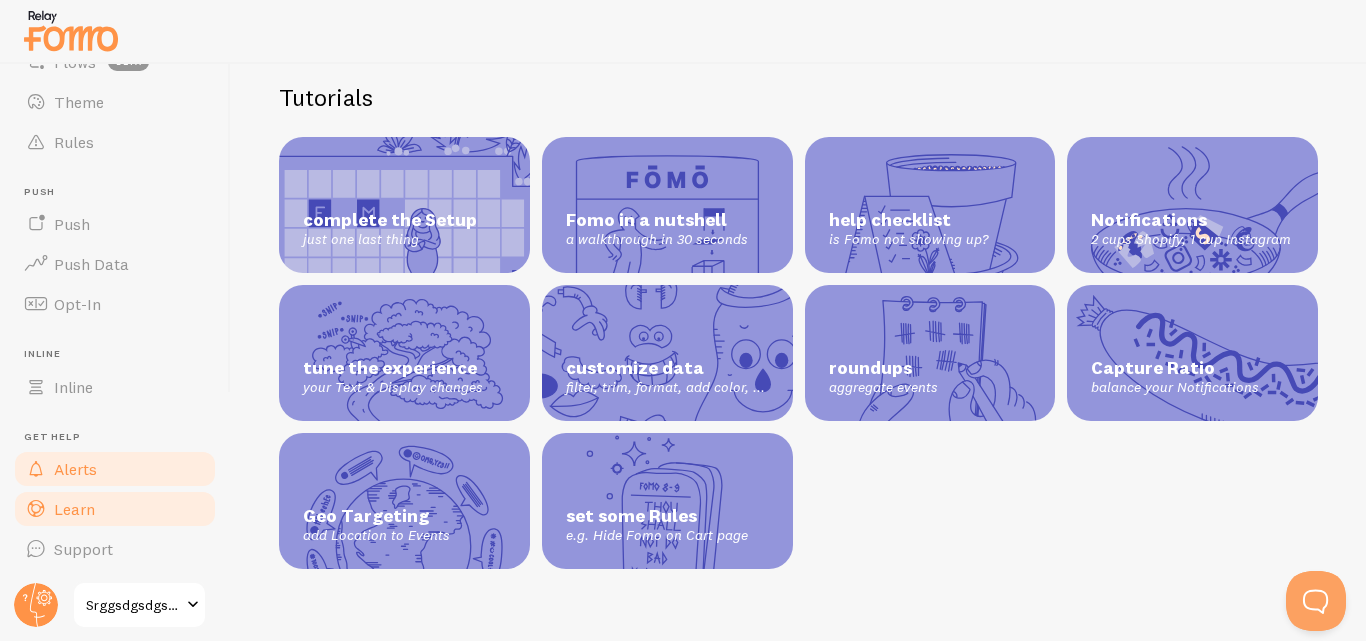 click on "Alerts" at bounding box center (115, 469) 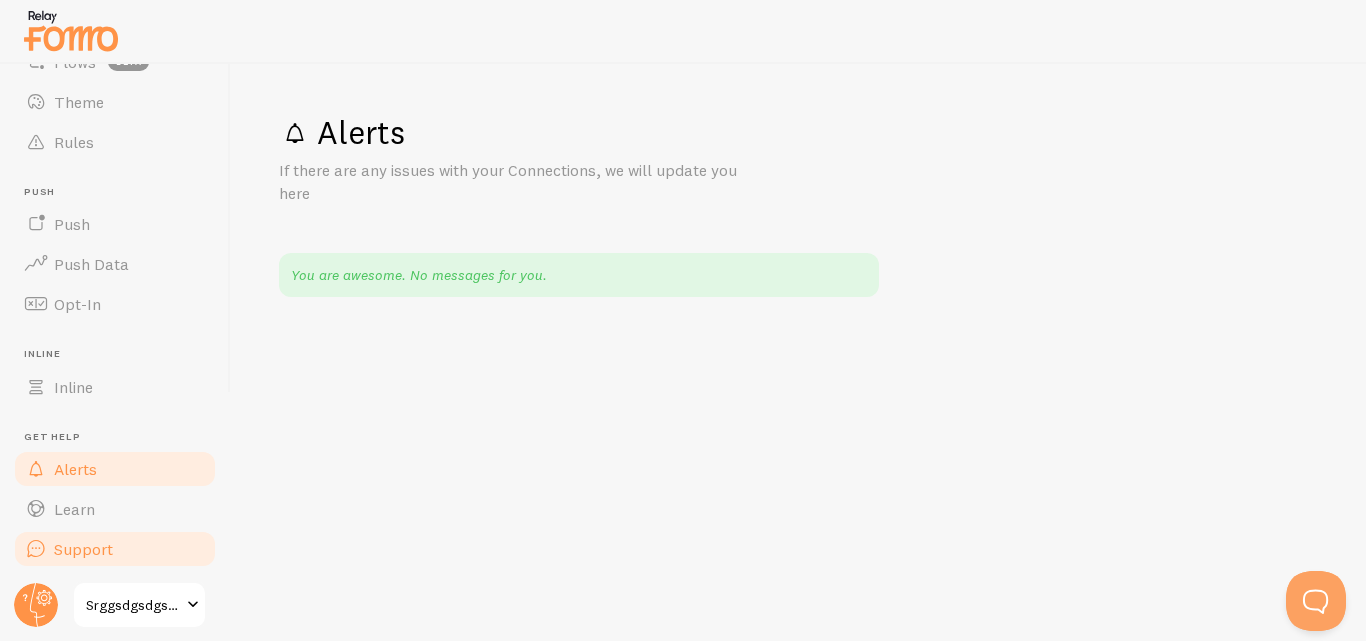 click on "Support" at bounding box center (83, 549) 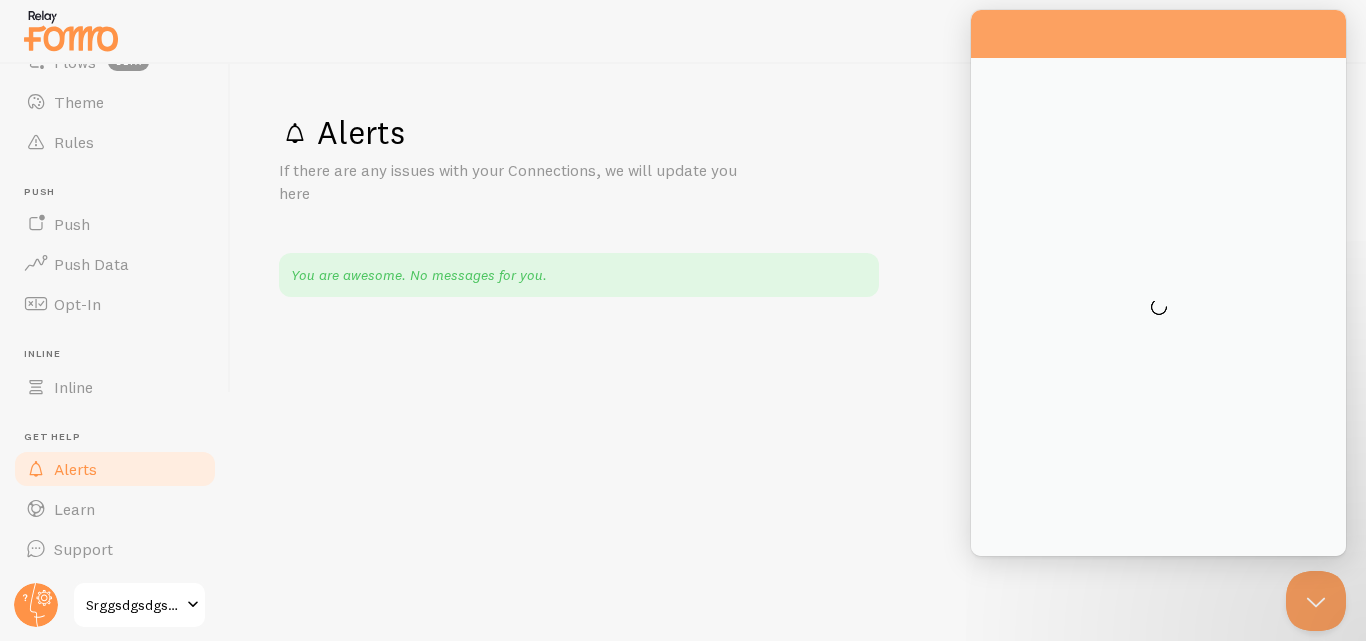scroll, scrollTop: 0, scrollLeft: 0, axis: both 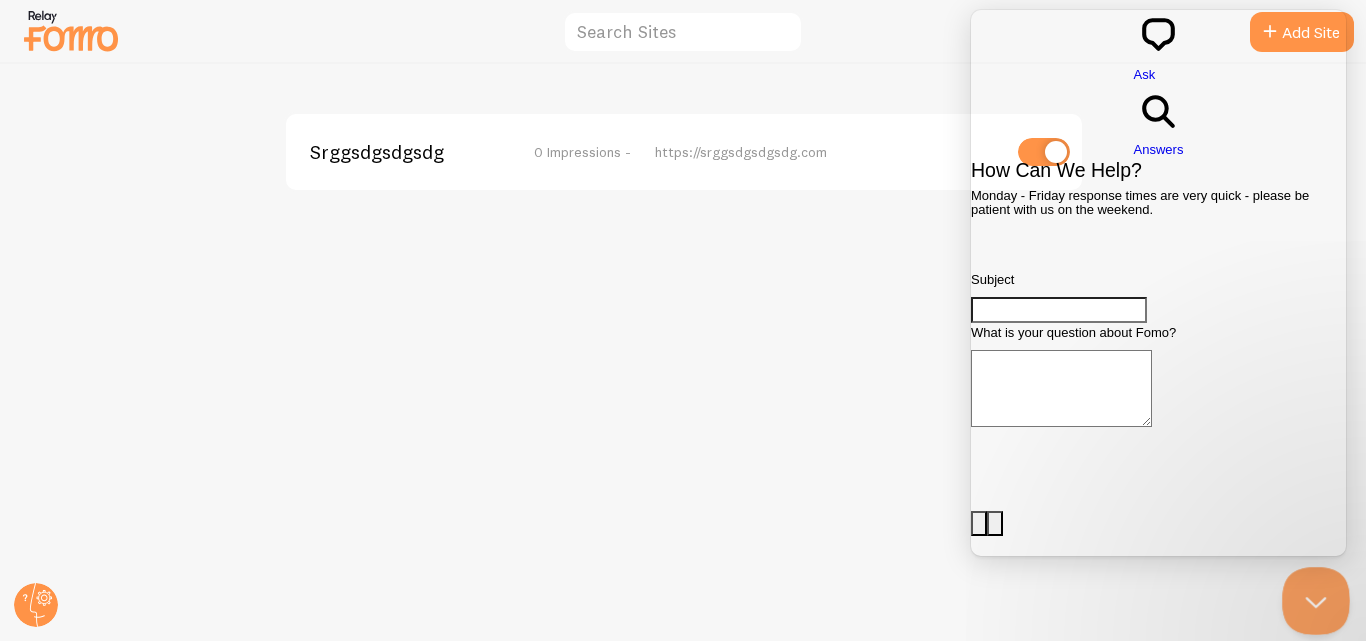 click at bounding box center (1312, 597) 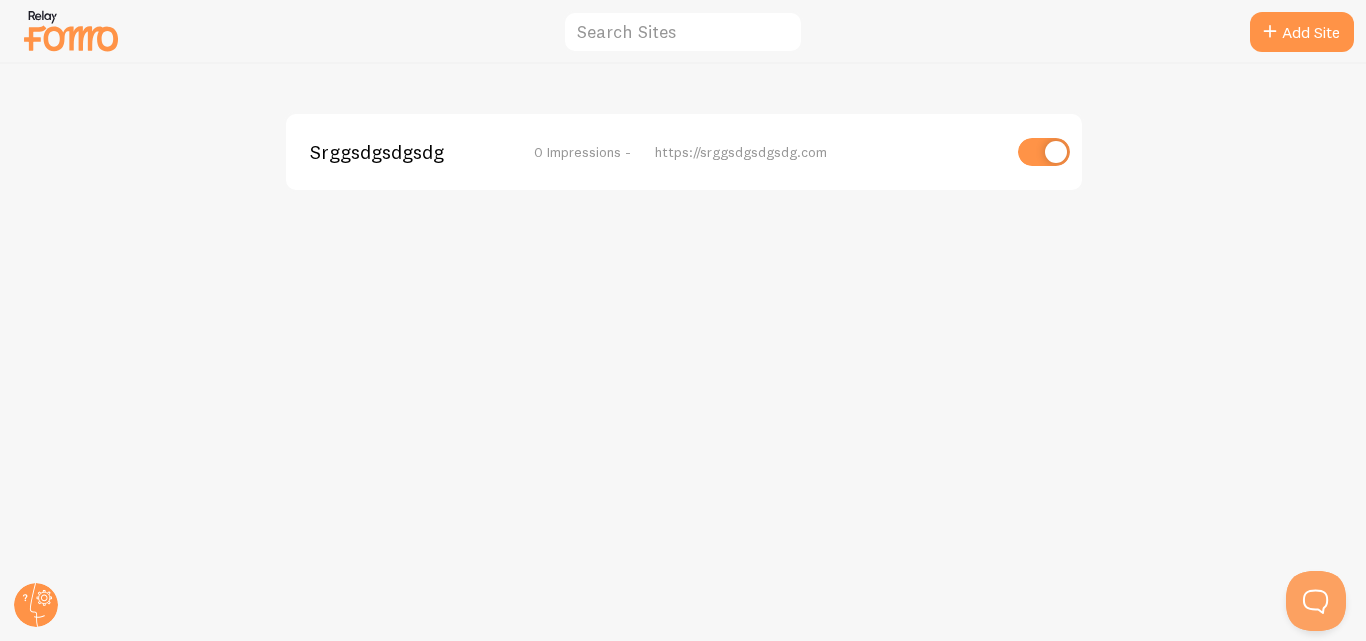 click at bounding box center (71, 30) 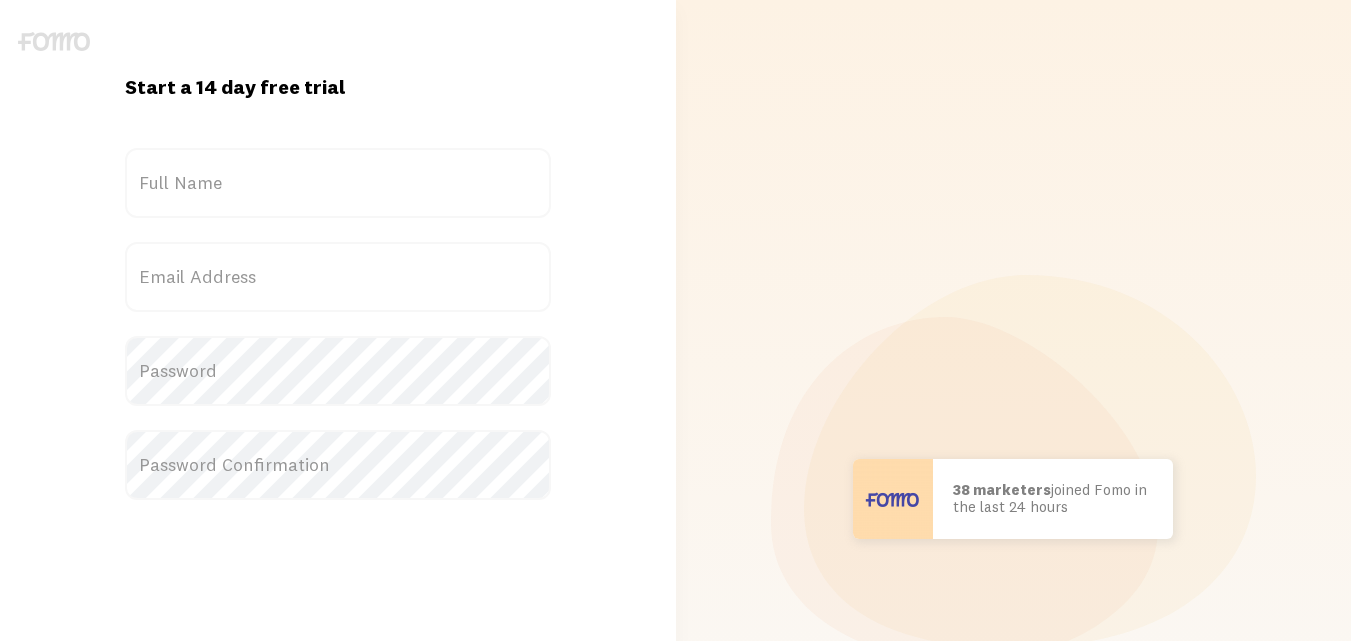 scroll, scrollTop: 0, scrollLeft: 0, axis: both 